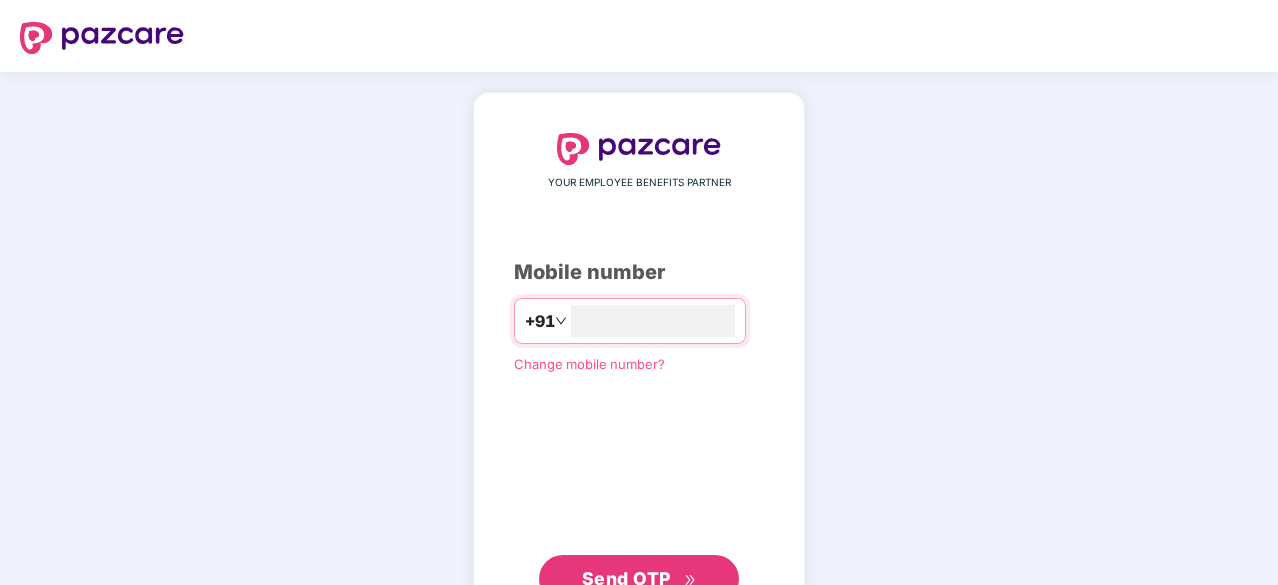 scroll, scrollTop: 31, scrollLeft: 0, axis: vertical 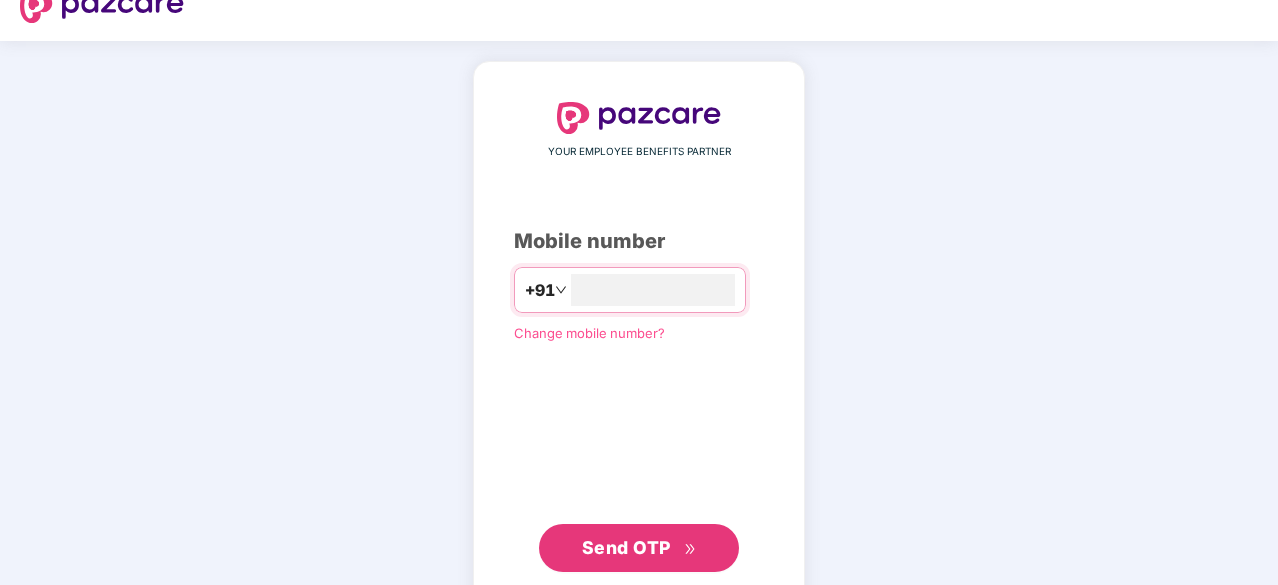 type on "**********" 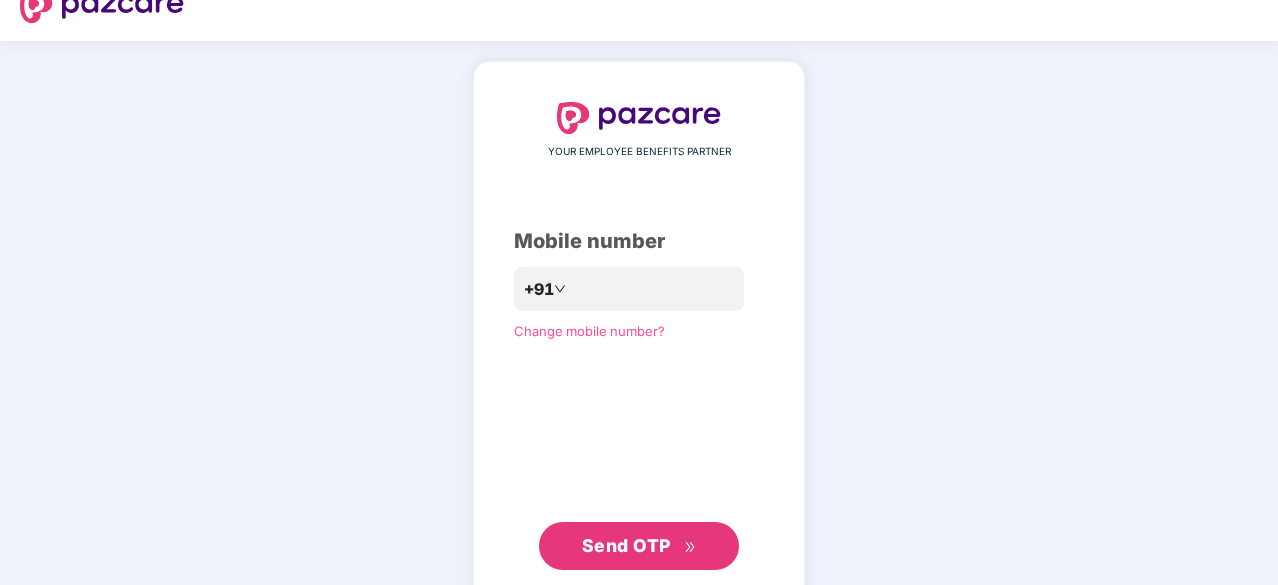 click on "Send OTP" at bounding box center (639, 546) 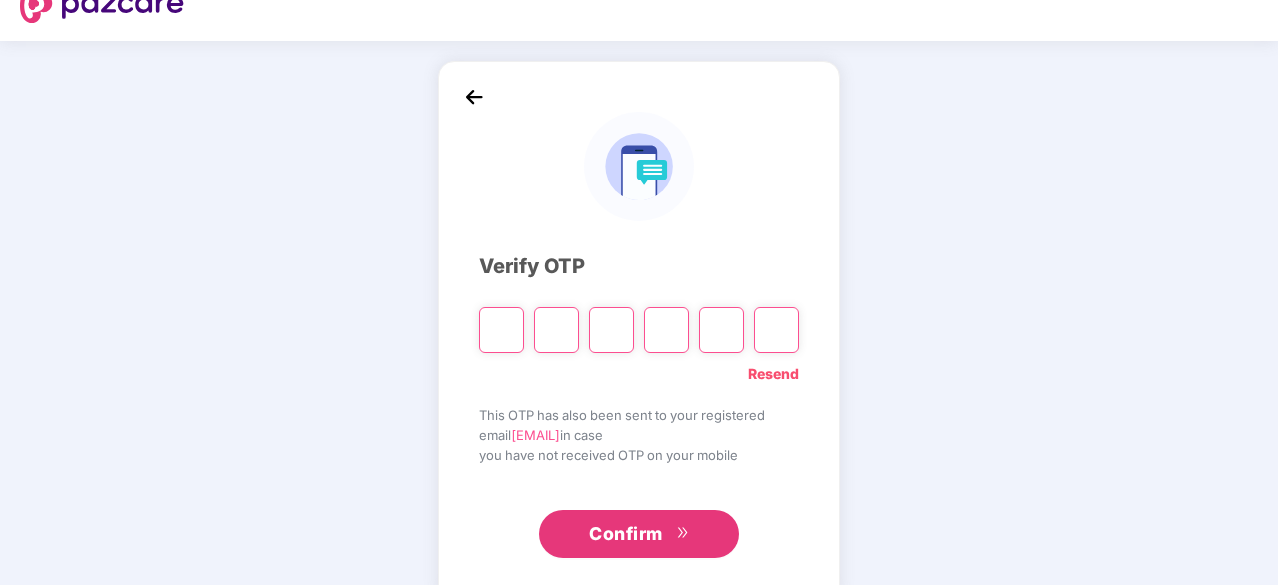 type on "*" 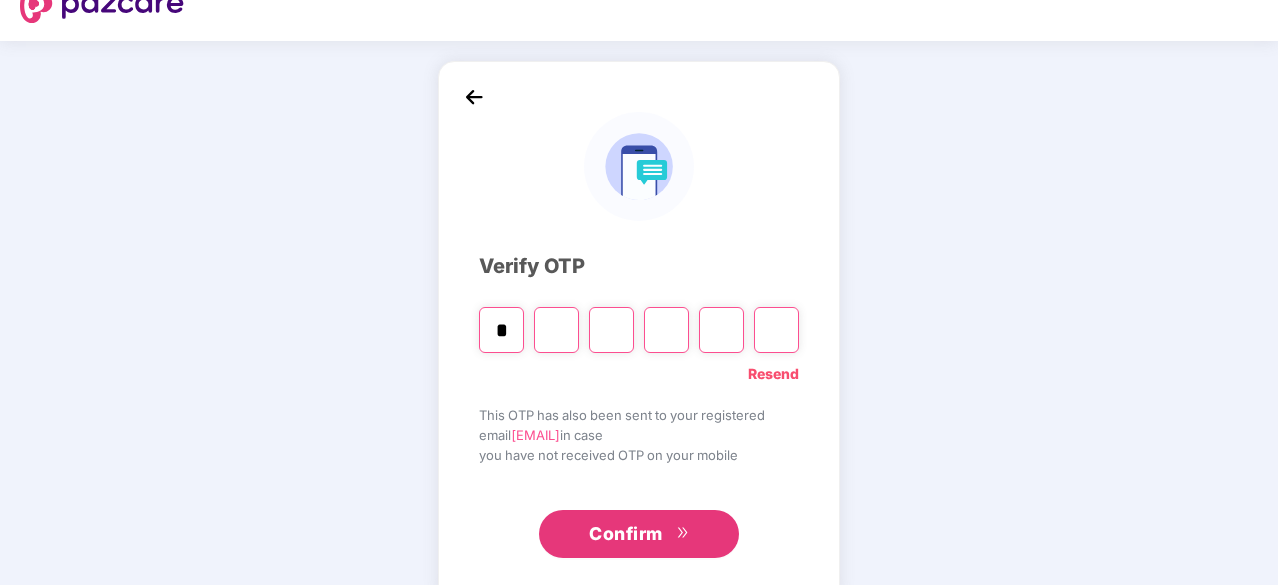 type on "*" 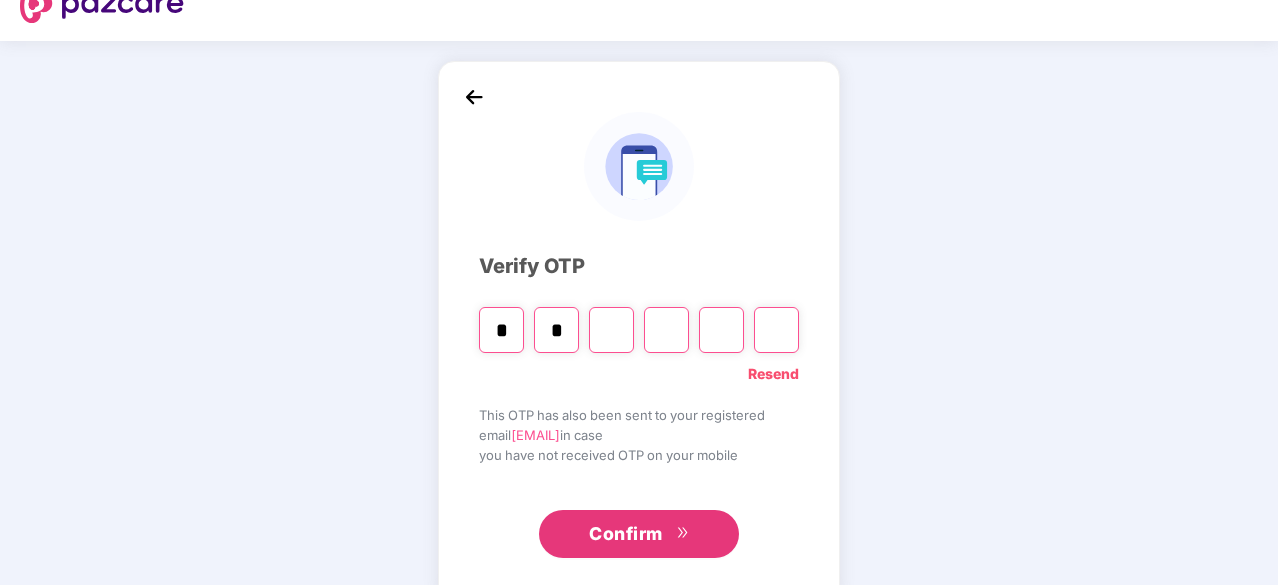 type on "*" 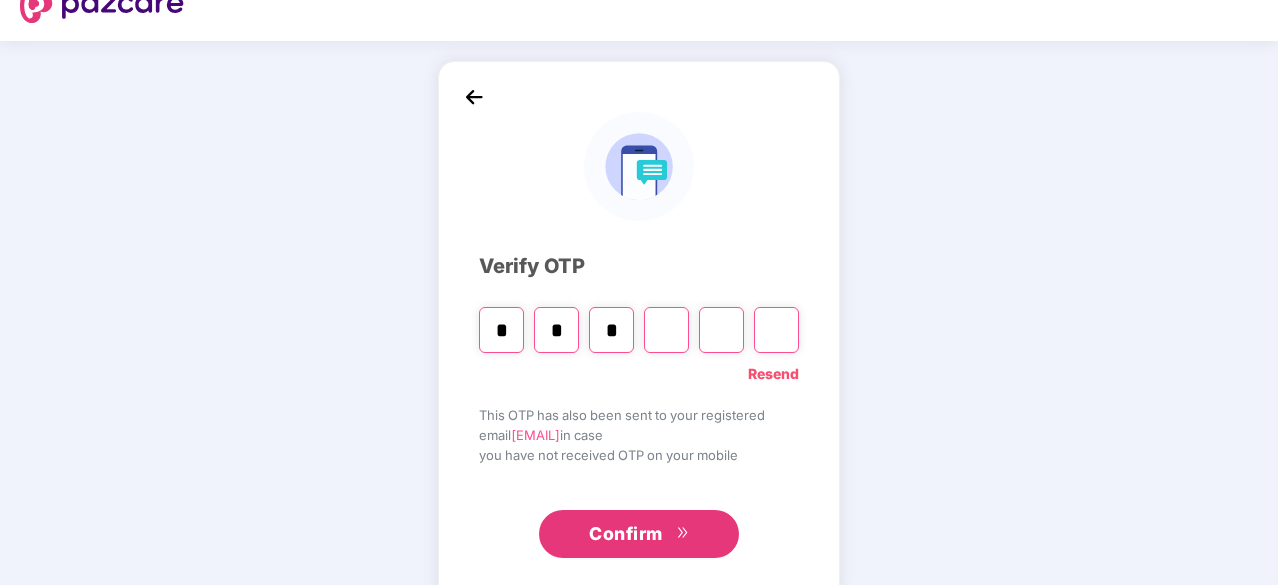 type on "*" 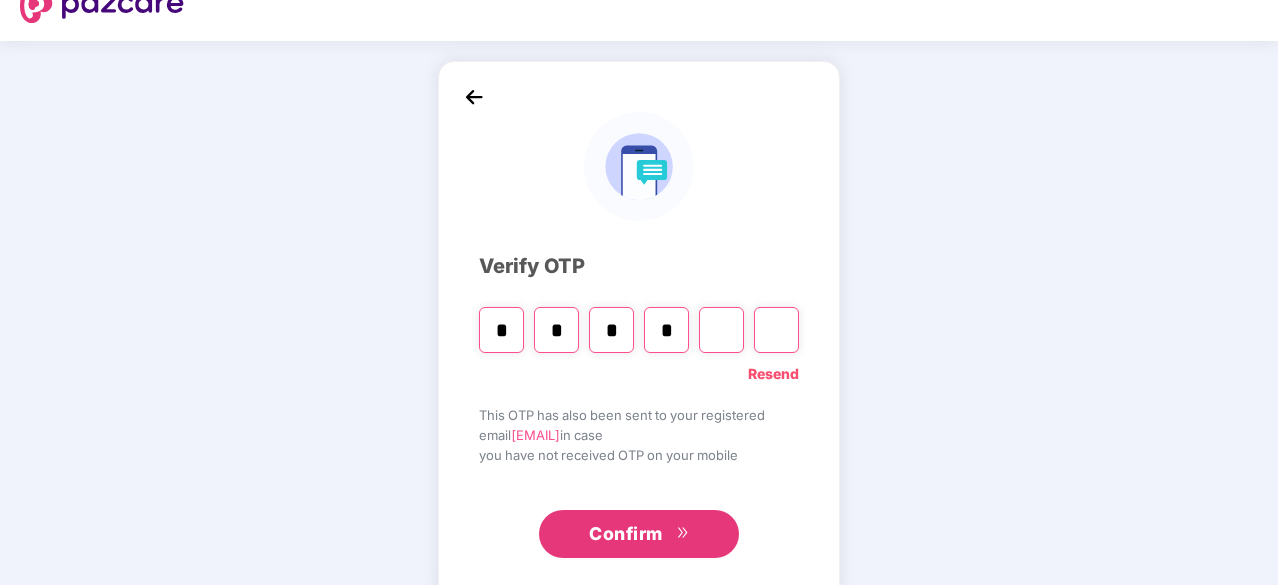 type on "*" 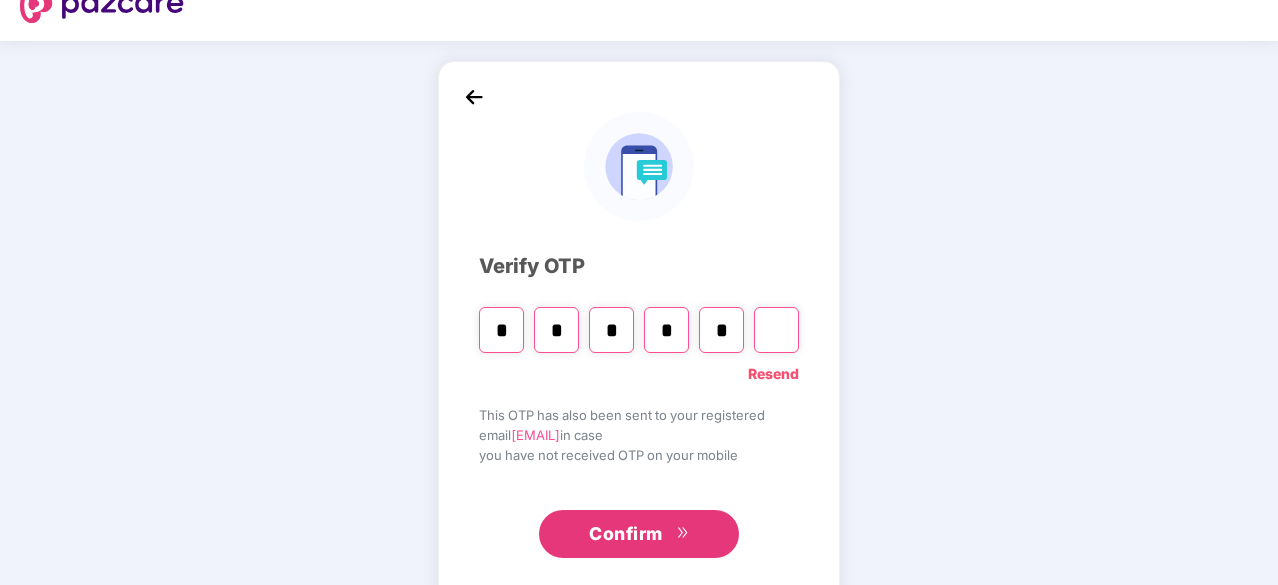 type on "*" 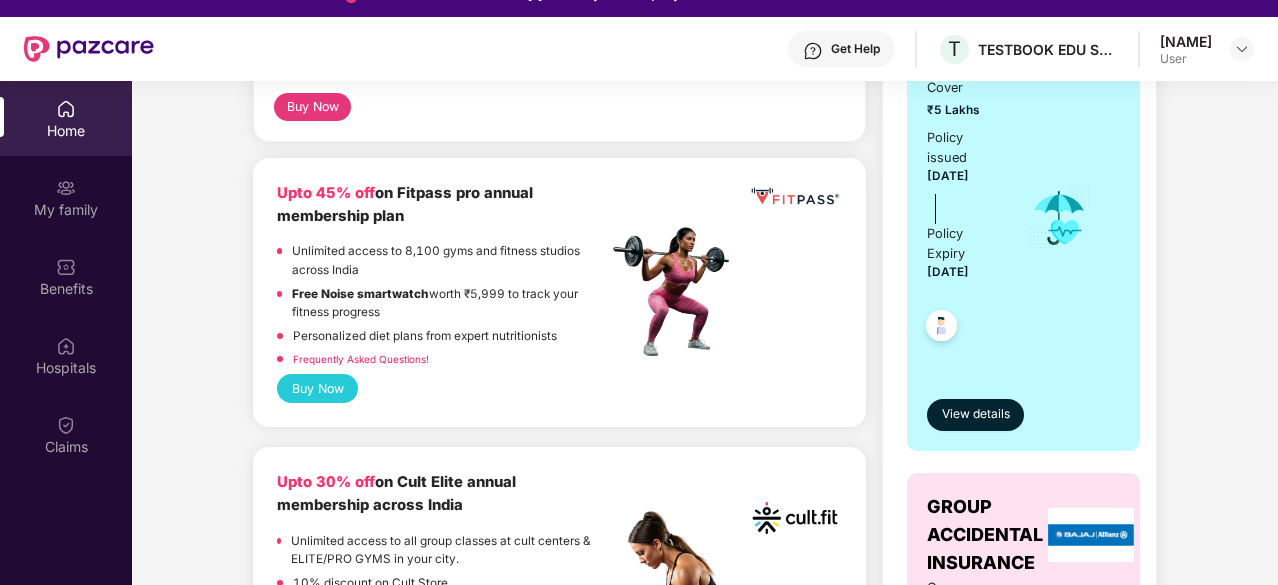 scroll, scrollTop: 448, scrollLeft: 0, axis: vertical 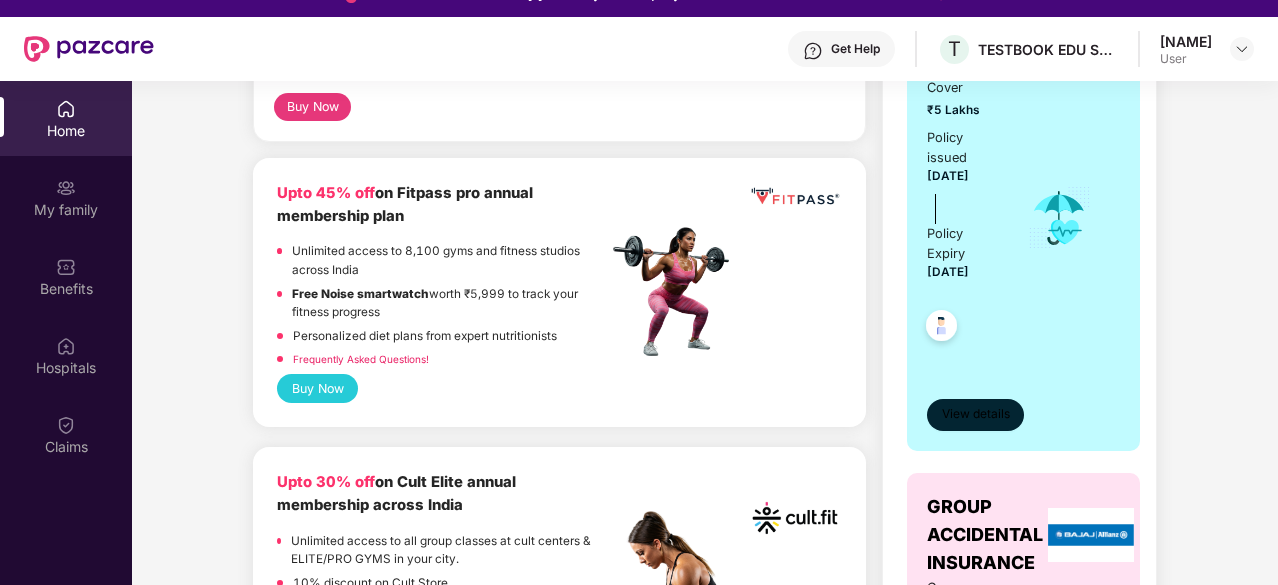 click on "View details" at bounding box center (976, 414) 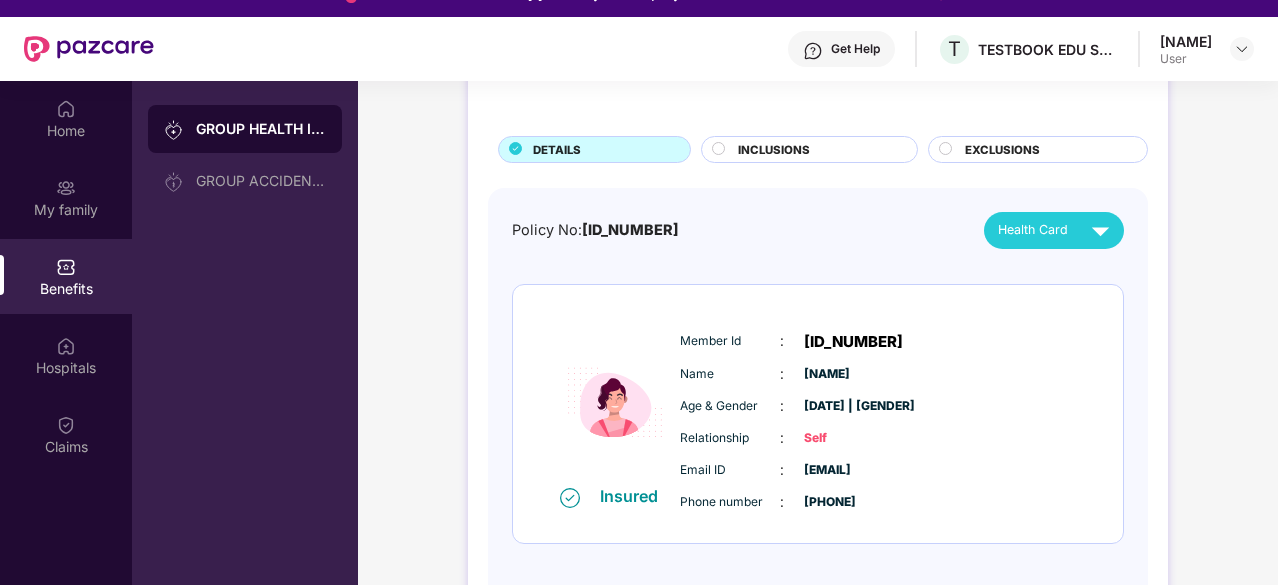 scroll, scrollTop: 86, scrollLeft: 0, axis: vertical 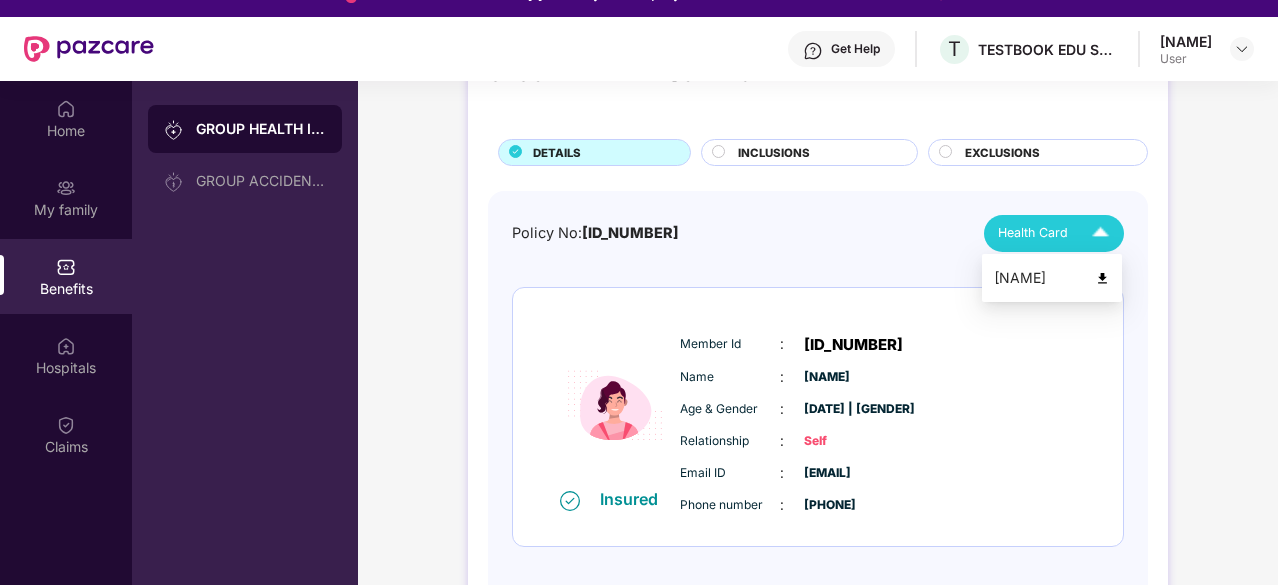 click at bounding box center [1100, 233] 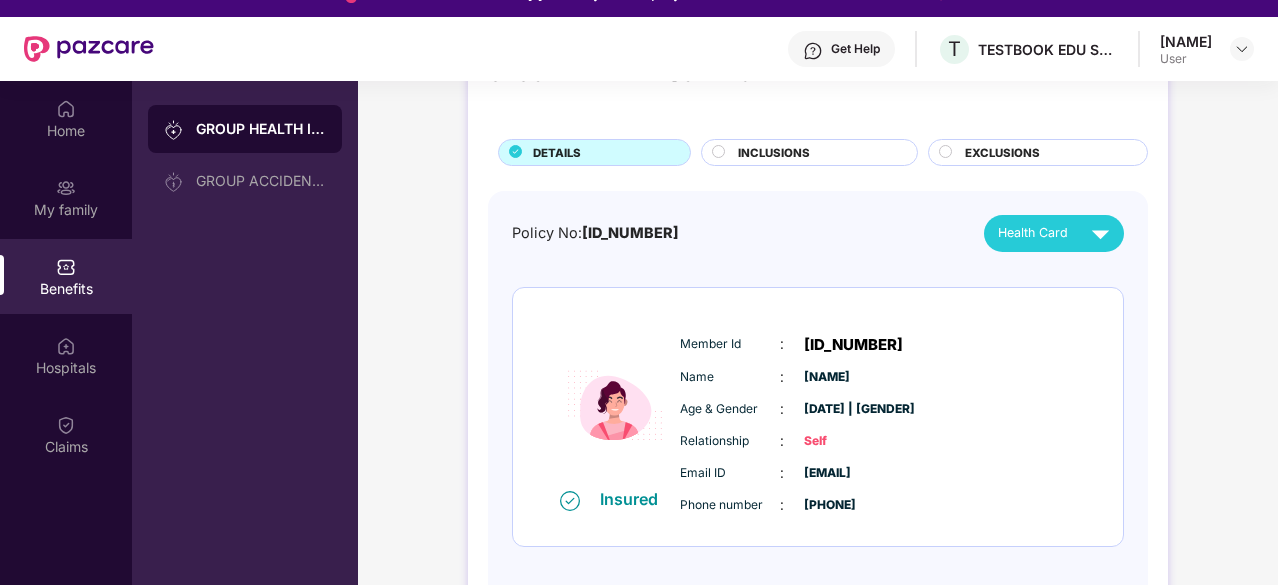 click on "INCLUSIONS" at bounding box center (817, 154) 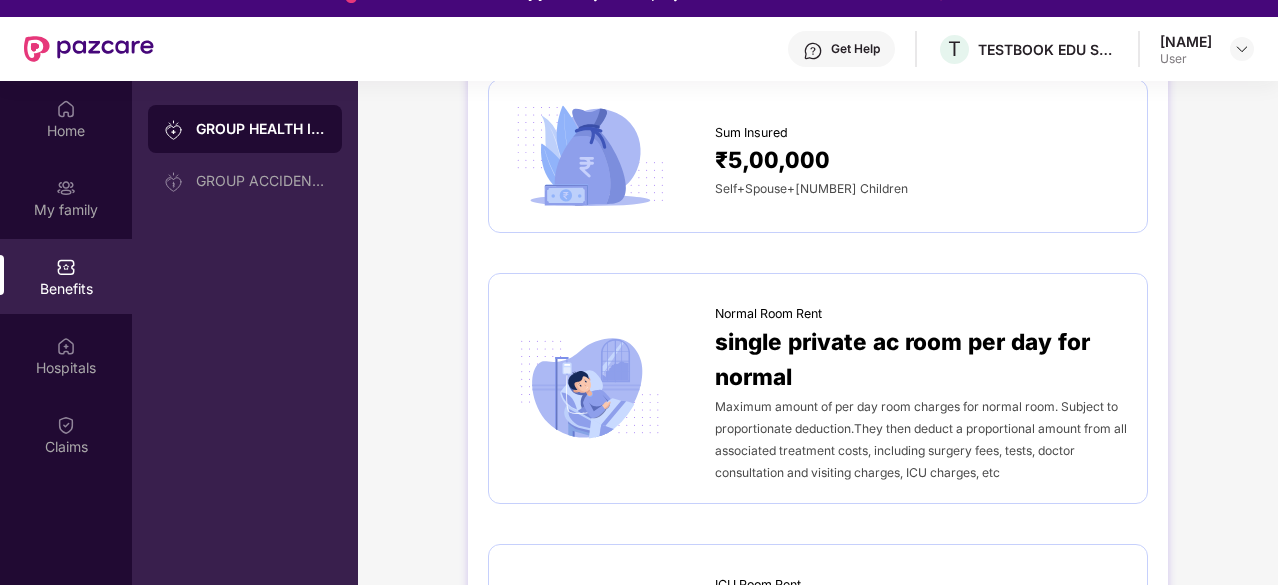 scroll, scrollTop: 210, scrollLeft: 0, axis: vertical 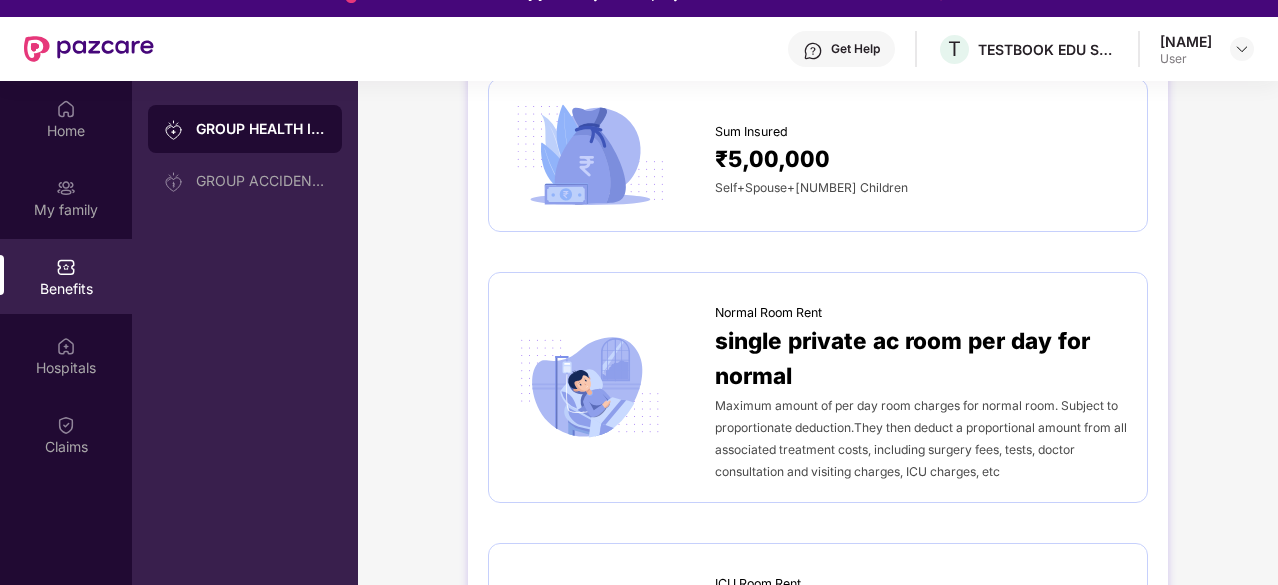 click on "Sum Insured ₹[AMOUNT] Self+Spouse+[NUMBER] Children Normal Room Rent single private ac room per day for normal Maximum amount of per day room charges for normal room. Subject to proportionate deduction.They then deduct a proportional amount from all associated treatment costs, including surgery fees, tests, doctor consultation and visiting charges, ICU charges, etc ICU Room Rent At actual Maximum amount of per day room charges for ICU. Subject to proportionate deduction.They then deduct a proportional amount from all associated treatment costs, including surgery fees, tests, doctor consultation and visiting charges, ICU charges, etc Disease wise Not Covered No Disease Wise Capping. Payment Of Cover Will Be Proportionate To Cover On Room Rent & Upto Sum Insured. Please Refer Policy Terms And Condition For CompleteDetails. Pre Hospitalization [NUMBER] days Post Hospitalization [NUMBER] days Deductible As per policy Terms No upfront payment for an eligible claim. Ambulance ₹[AMOUNT] Normal Maternity ₹[AMOUNT] Caeserean Maternity" at bounding box center [818, 1536] 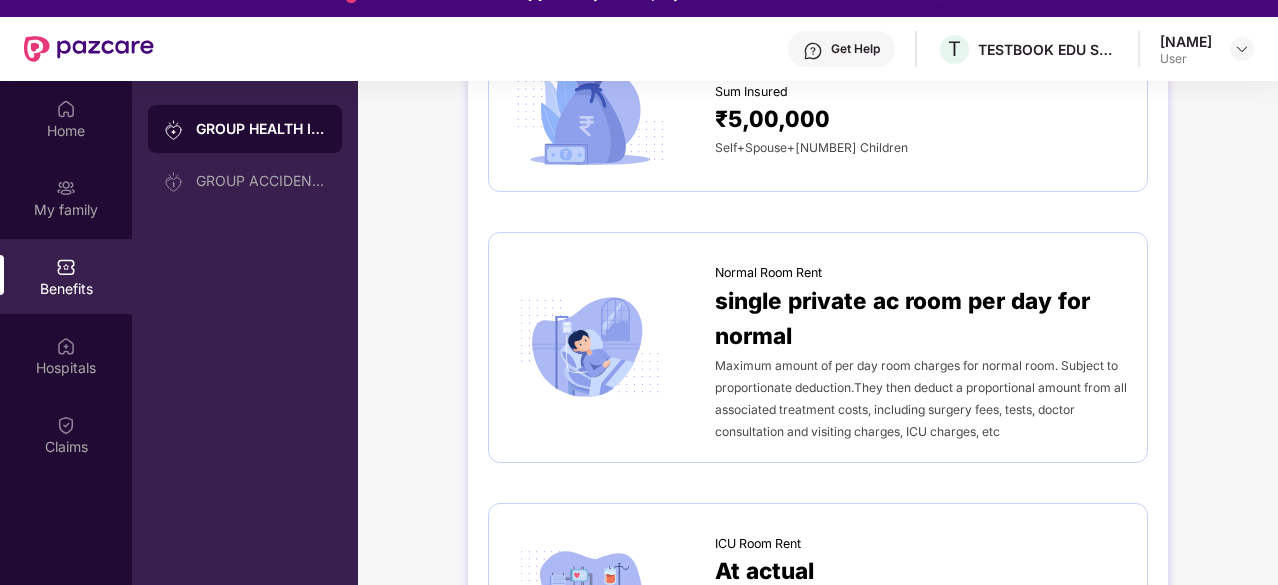 scroll, scrollTop: 0, scrollLeft: 0, axis: both 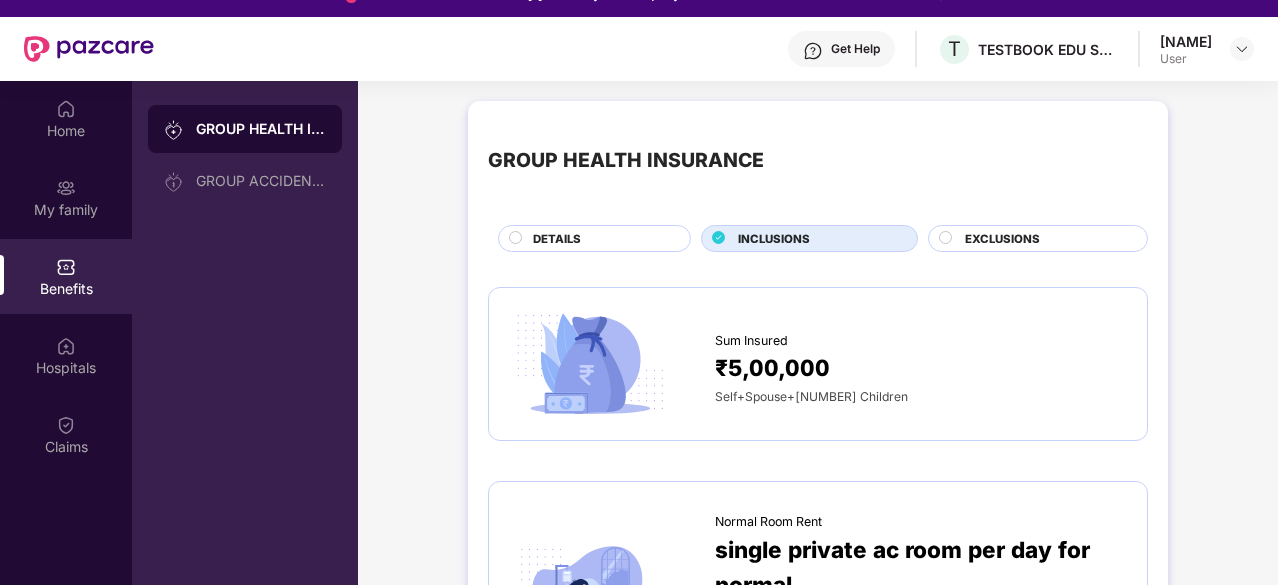 click on "EXCLUSIONS" at bounding box center (1002, 239) 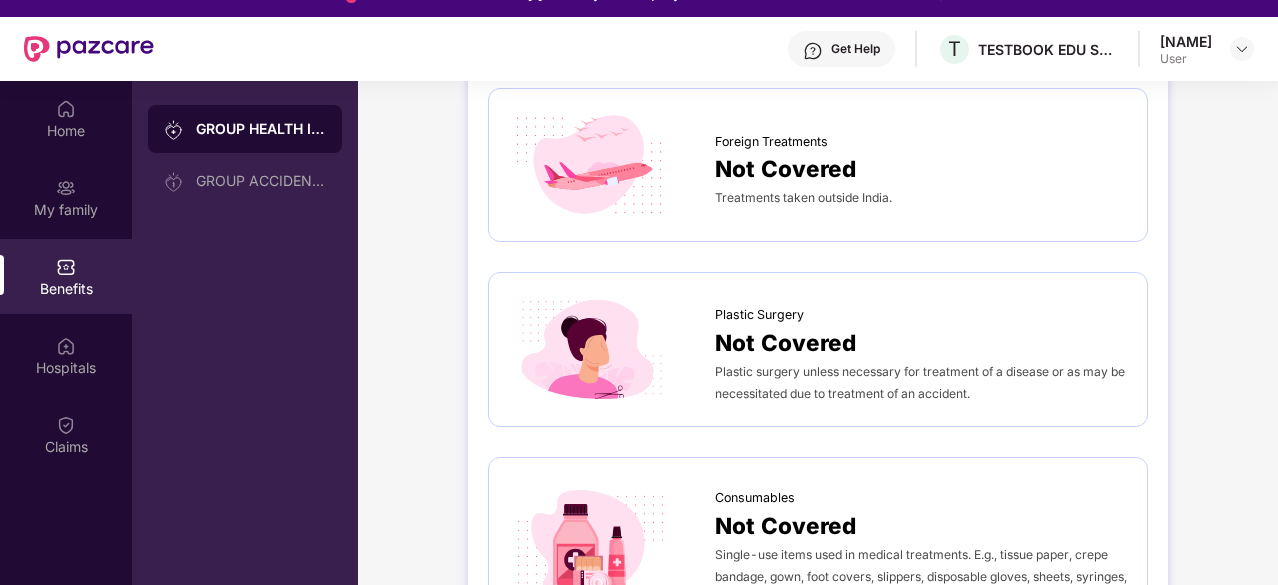 scroll, scrollTop: 941, scrollLeft: 0, axis: vertical 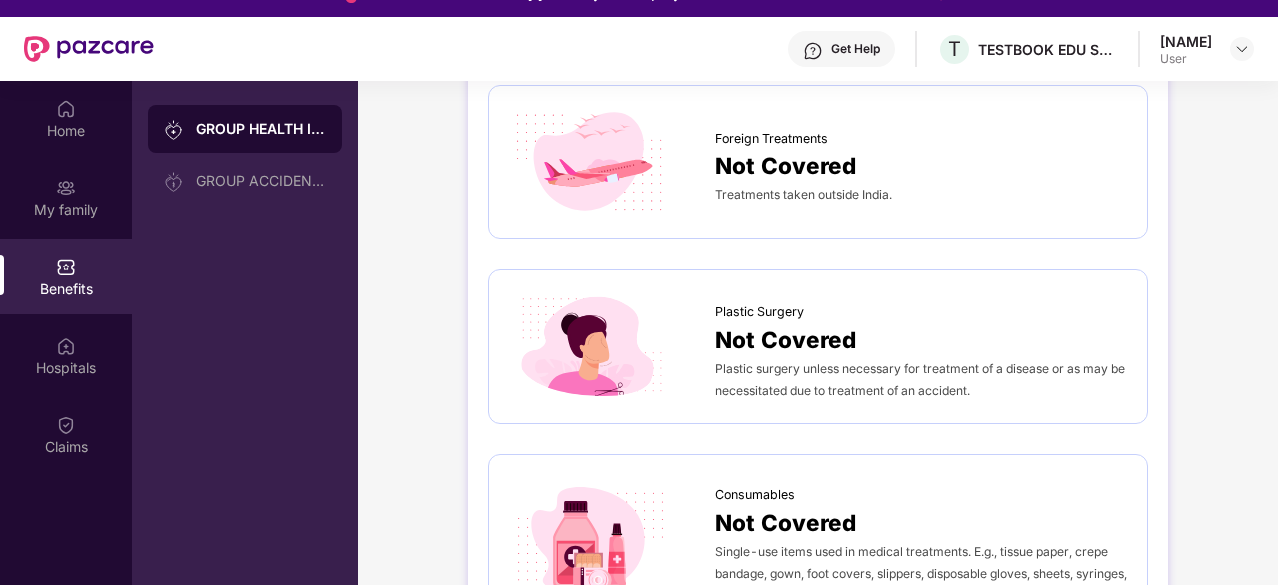 click on "Plastic surgery unless necessary for treatment of a disease or as may be necessitated due to treatment of an accident." at bounding box center (920, 379) 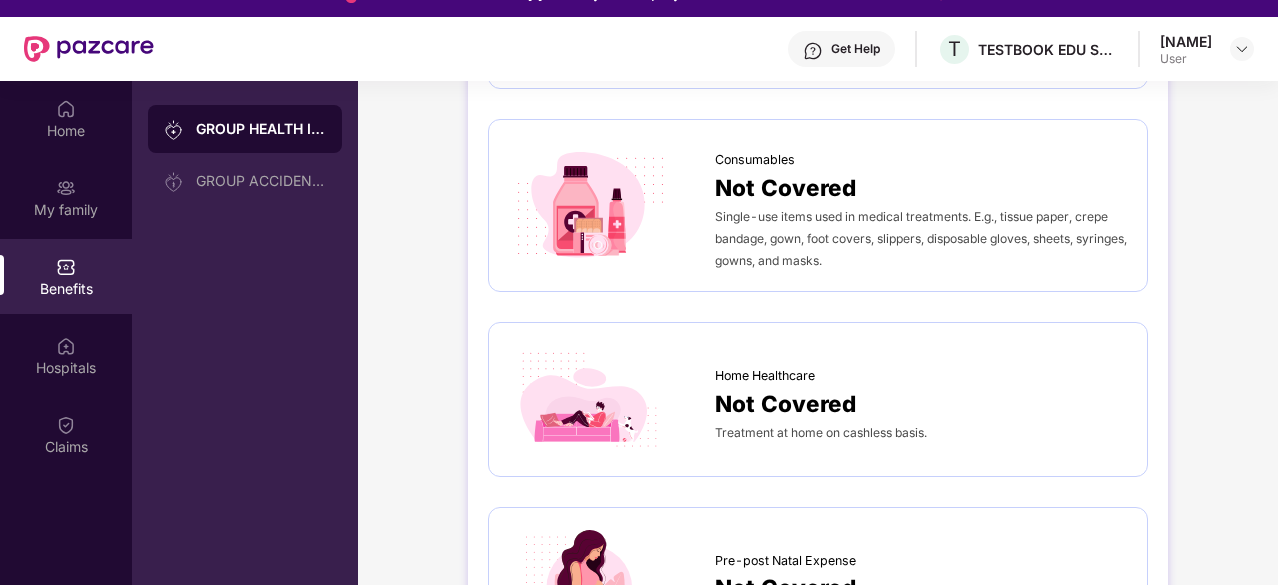 scroll, scrollTop: 1345, scrollLeft: 0, axis: vertical 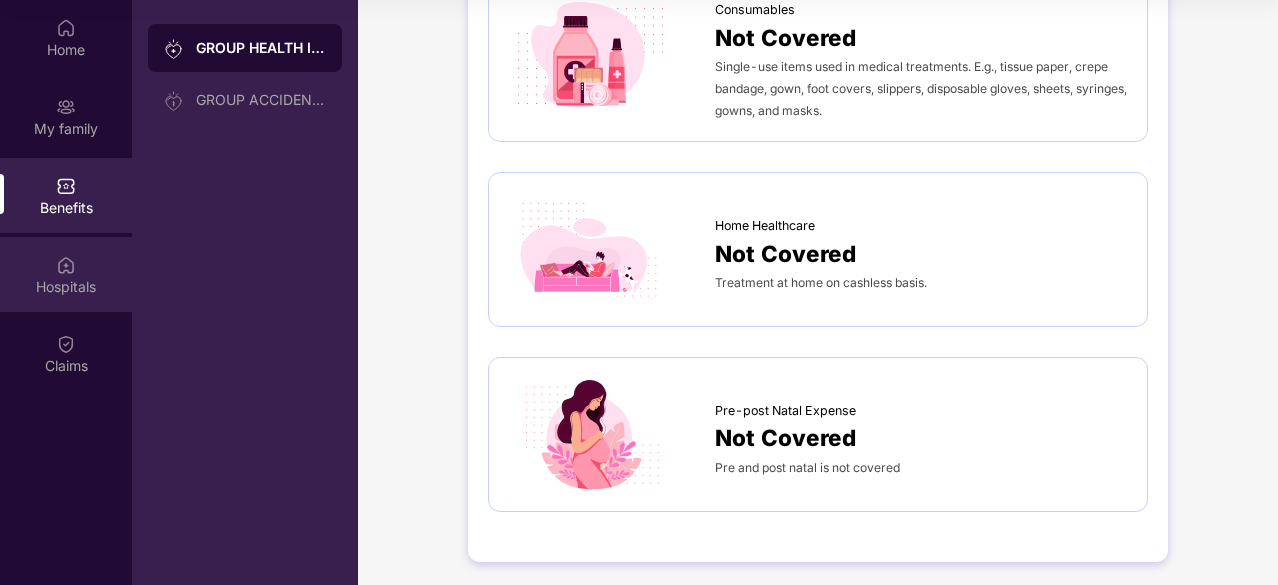 click on "Hospitals" at bounding box center (66, 274) 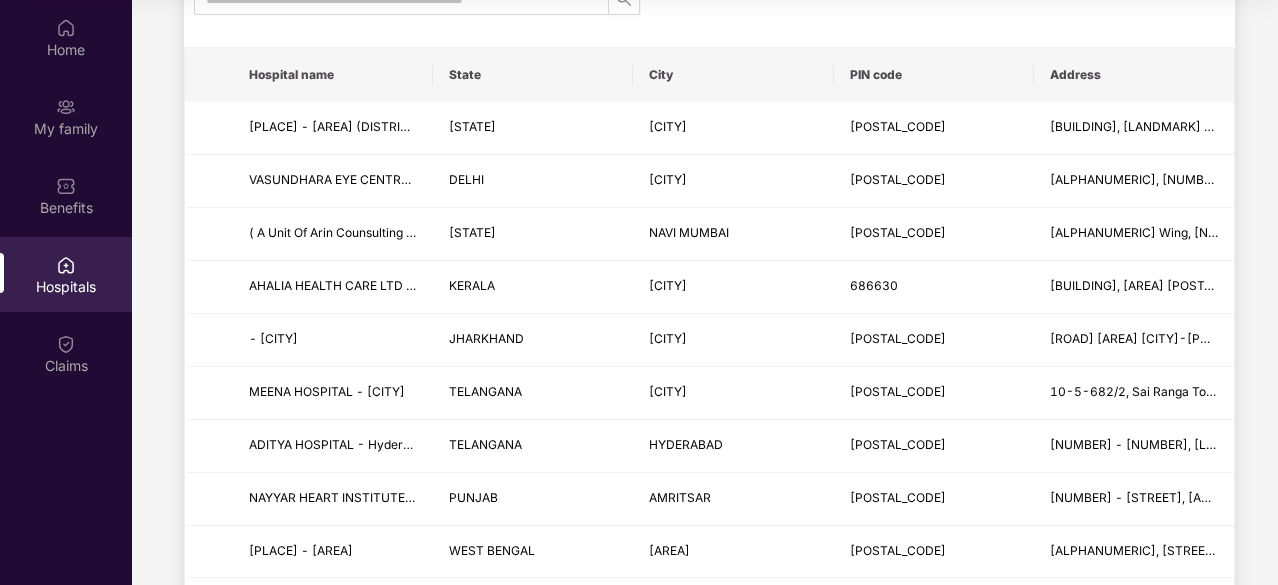 scroll, scrollTop: 0, scrollLeft: 0, axis: both 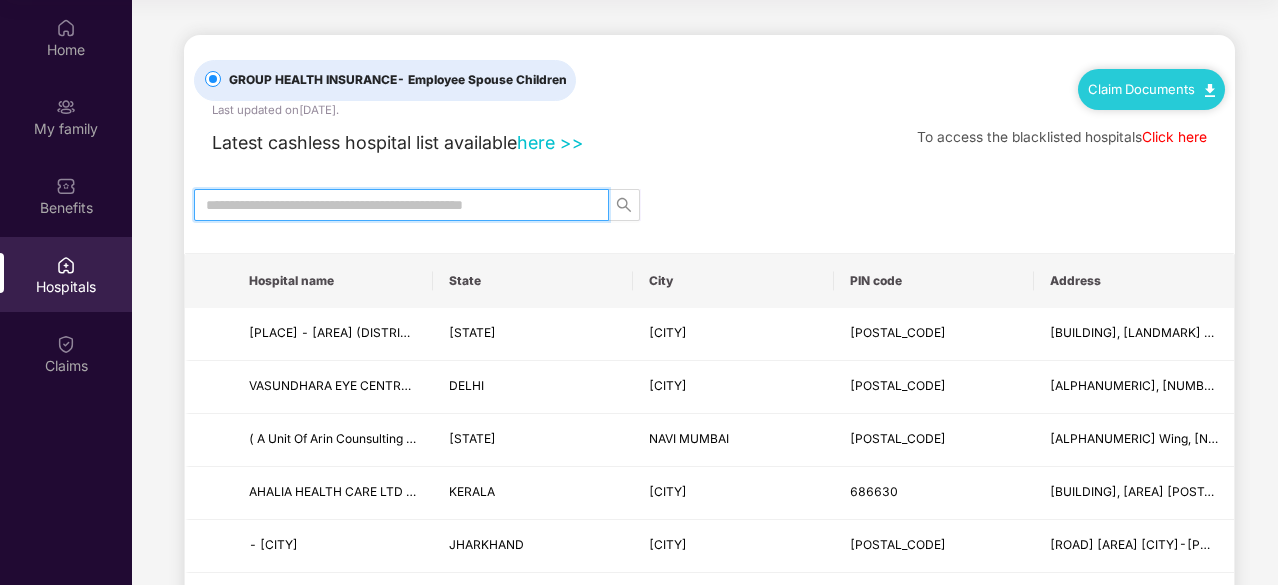 click at bounding box center [393, 205] 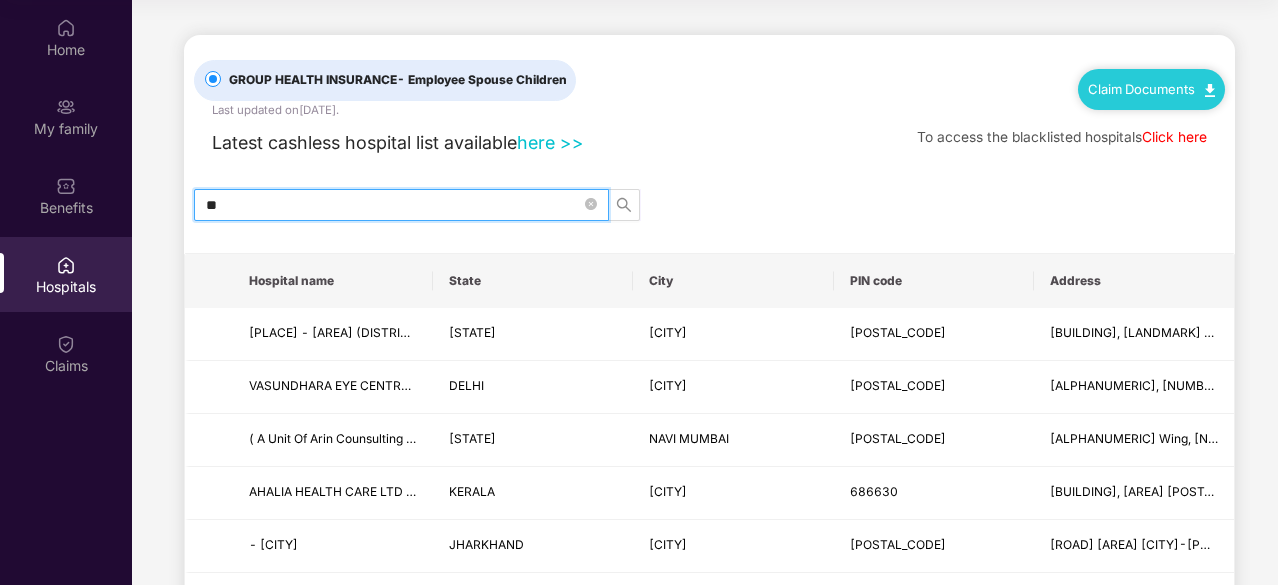 type on "*" 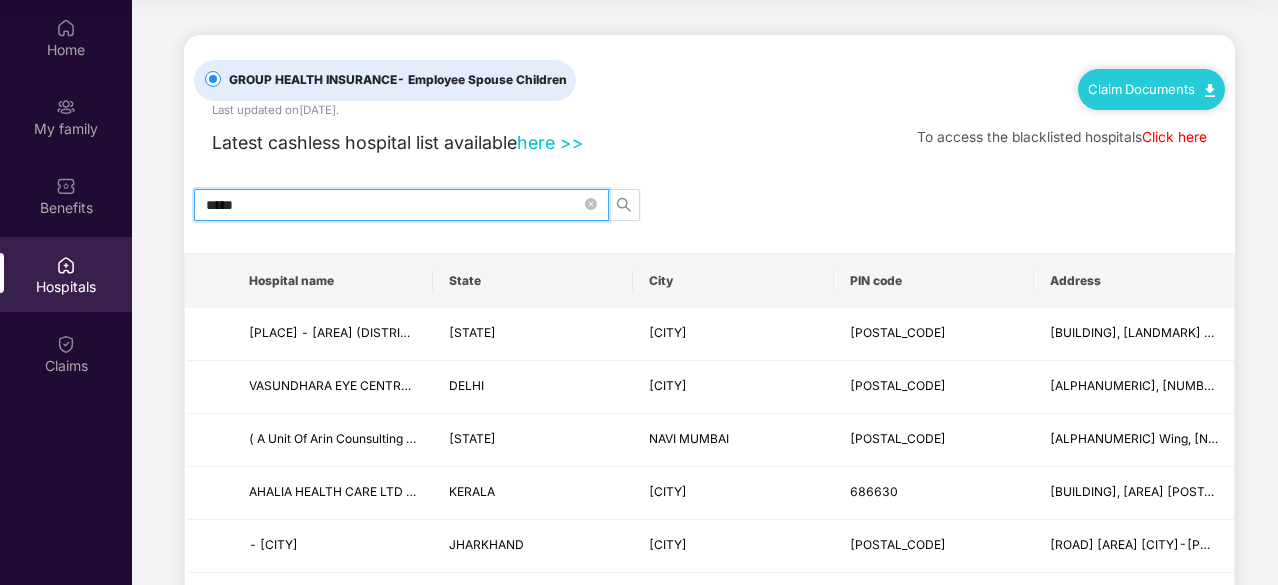 type on "*****" 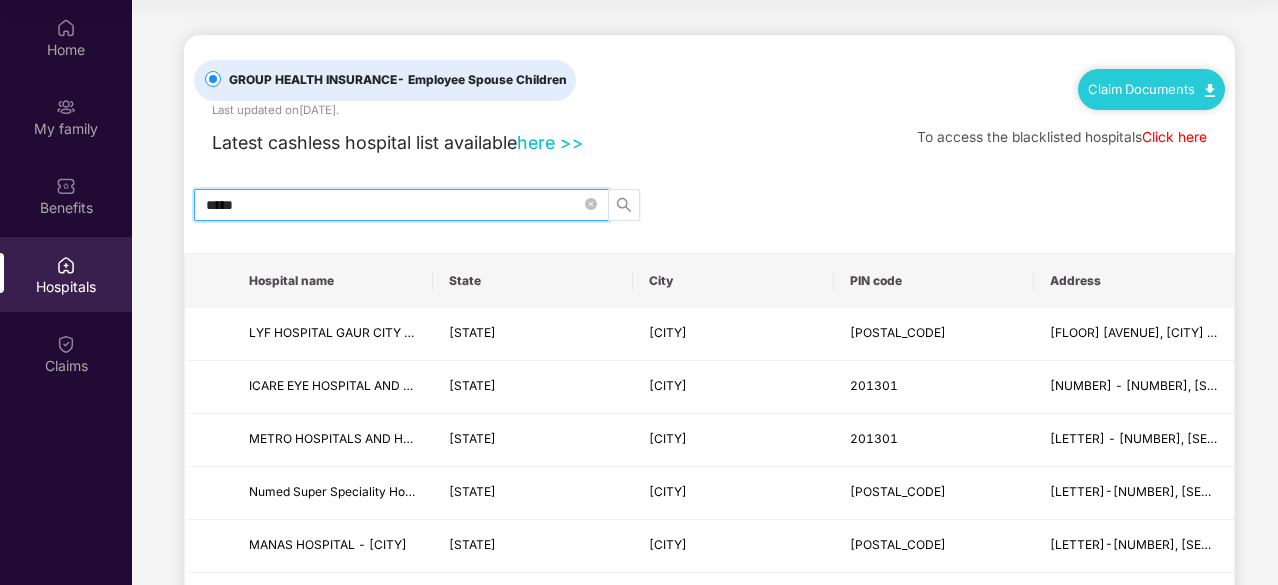 click 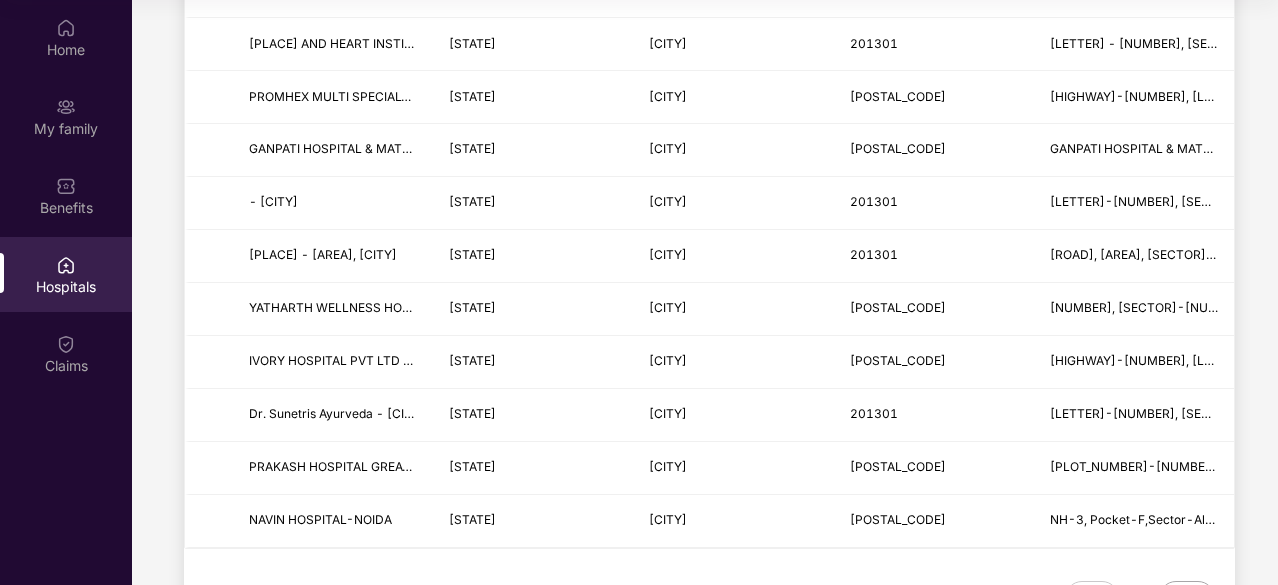 scroll, scrollTop: 2478, scrollLeft: 0, axis: vertical 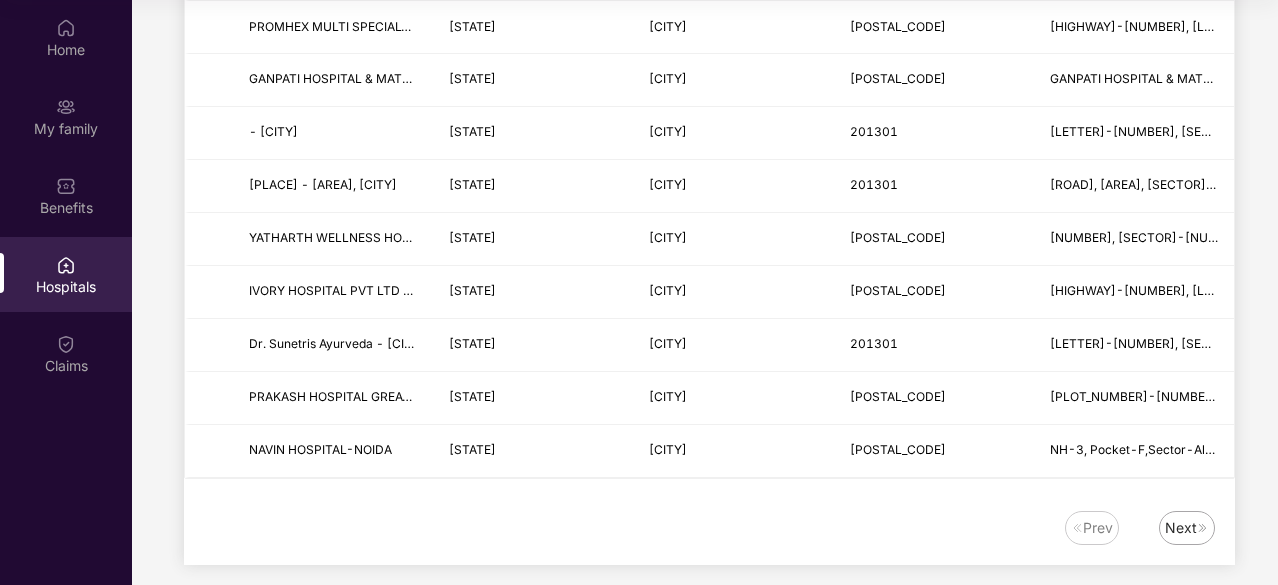 click on "Next" at bounding box center [1187, 528] 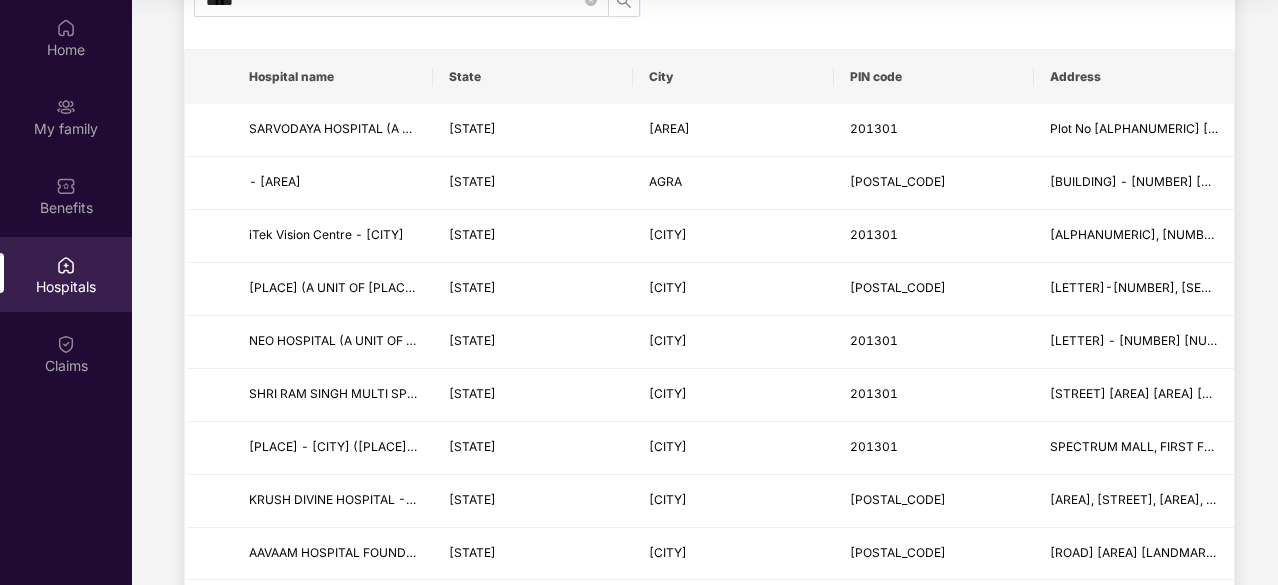 scroll, scrollTop: 0, scrollLeft: 0, axis: both 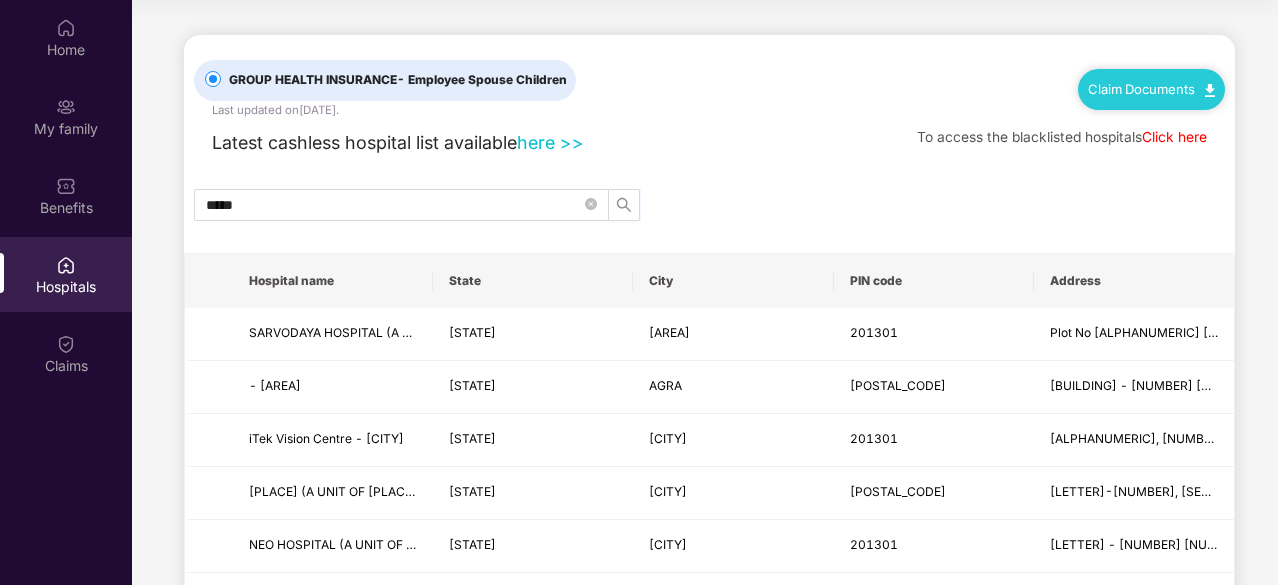 click on "Click here" at bounding box center [1174, 137] 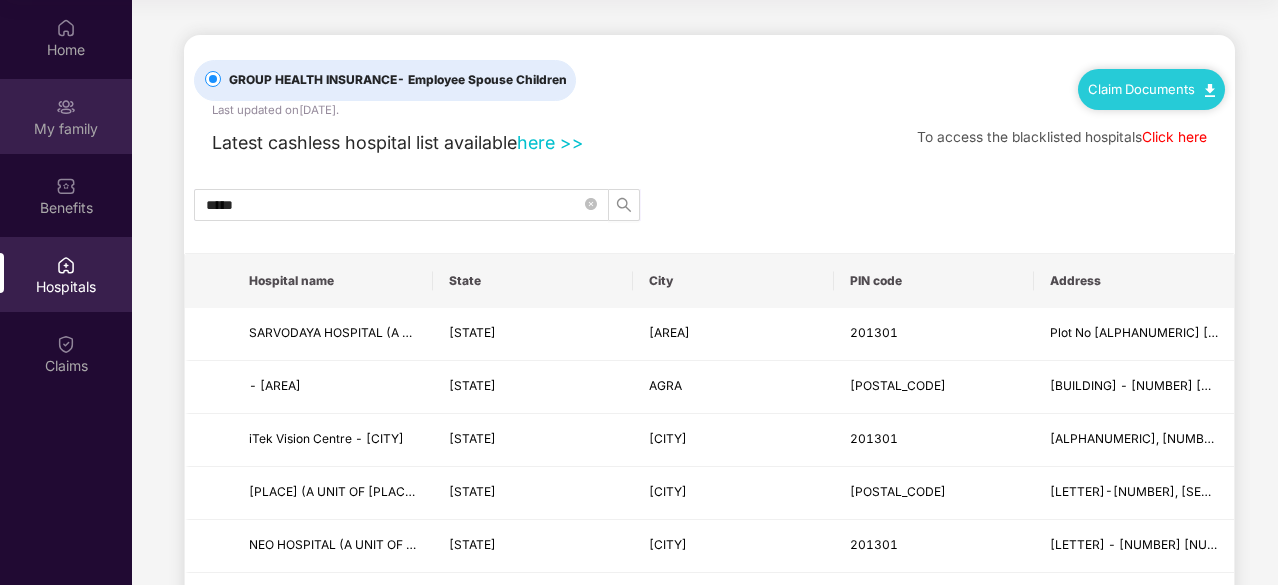 click on "My family" at bounding box center [66, 129] 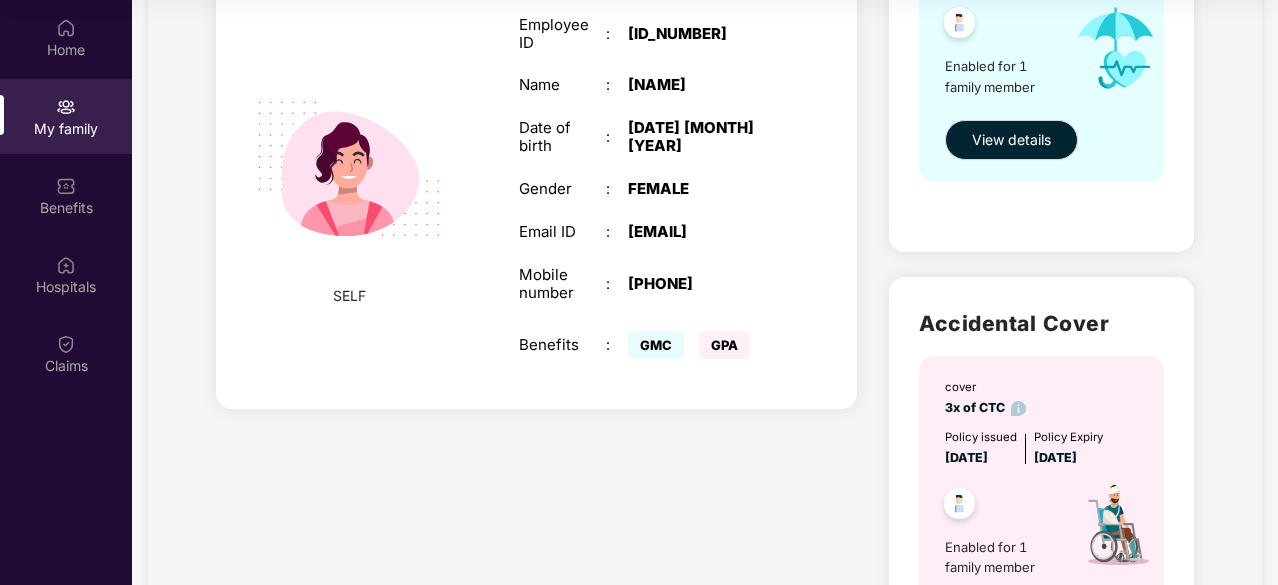 scroll, scrollTop: 344, scrollLeft: 0, axis: vertical 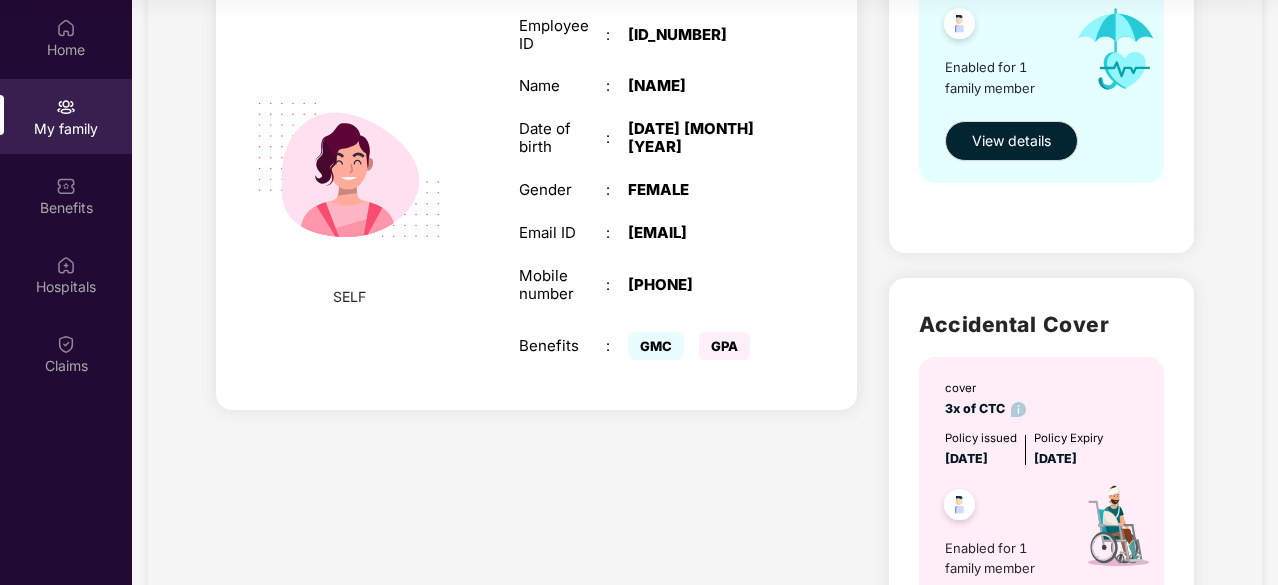 click on "GMC" at bounding box center (656, 346) 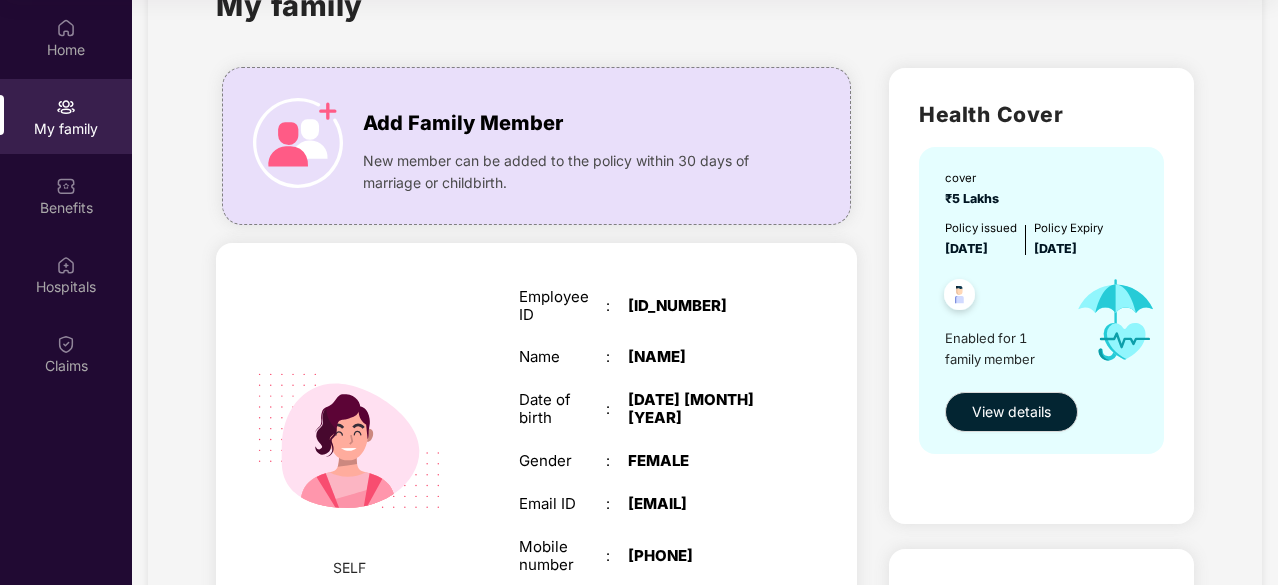scroll, scrollTop: 74, scrollLeft: 0, axis: vertical 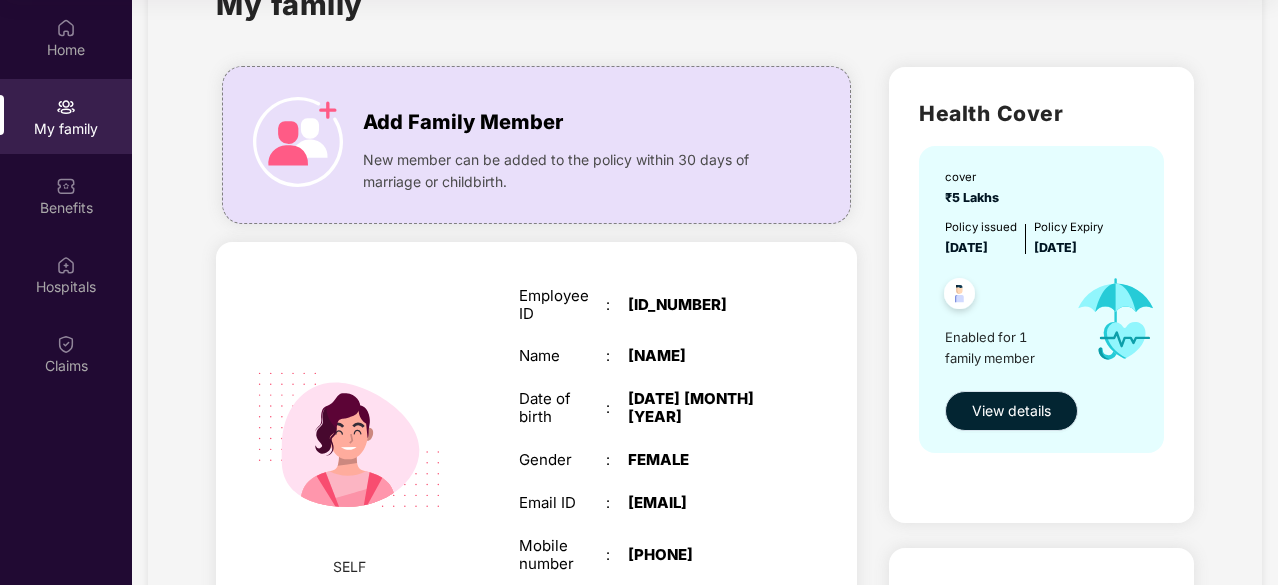 click on "View details" at bounding box center (1011, 411) 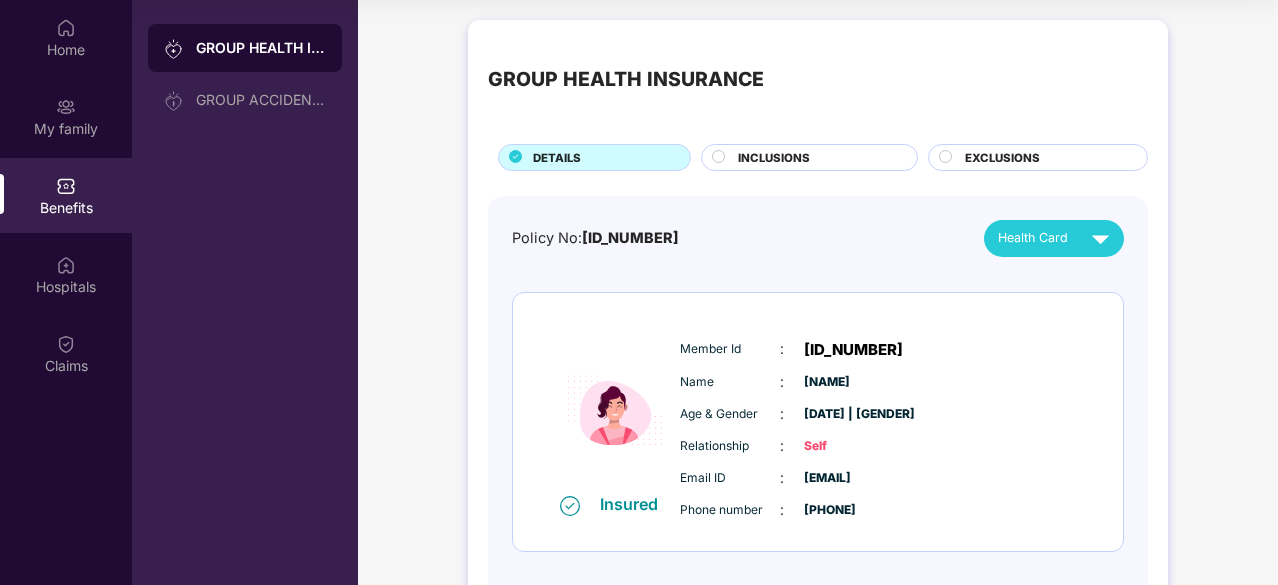 scroll, scrollTop: 89, scrollLeft: 0, axis: vertical 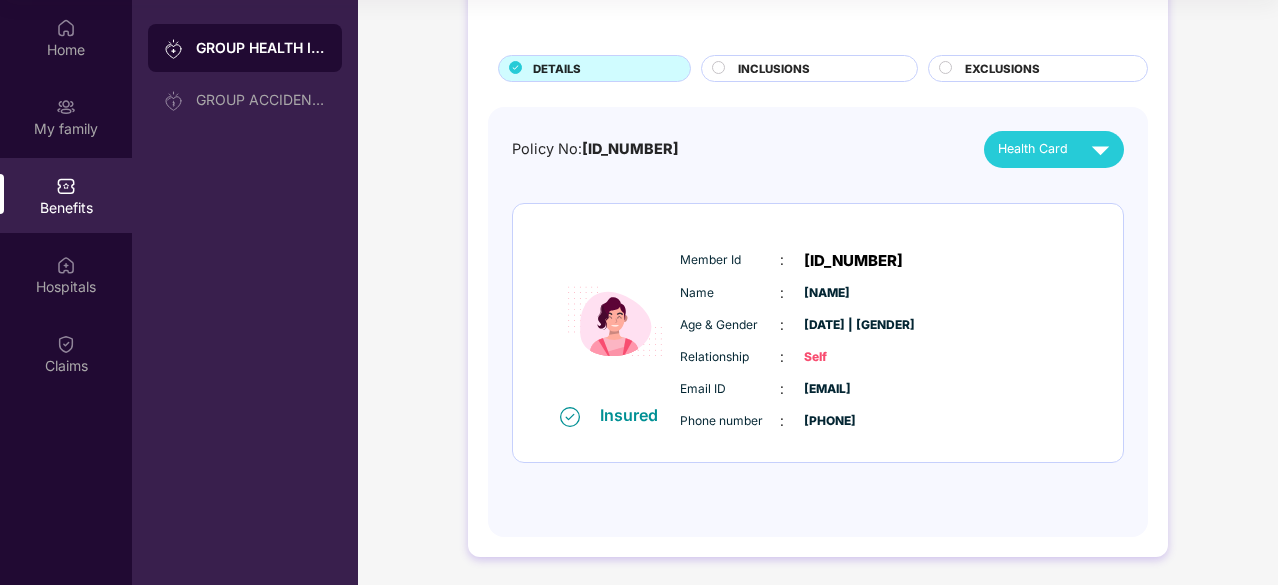 click on "INCLUSIONS" at bounding box center (817, 70) 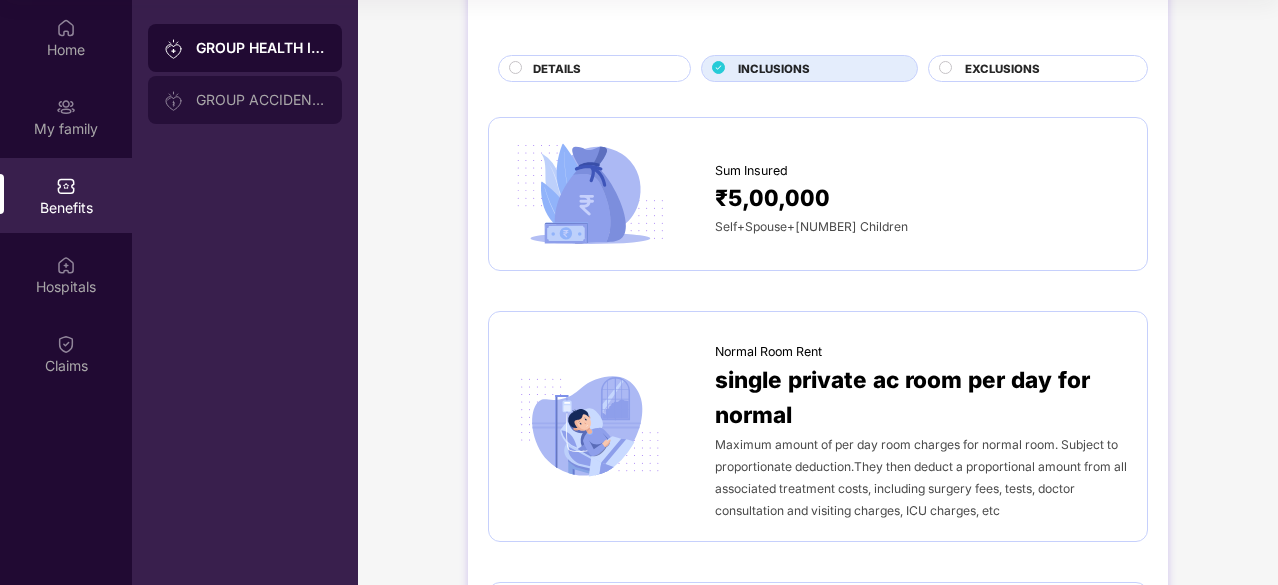 click on "GROUP ACCIDENTAL INSURANCE" at bounding box center (261, 100) 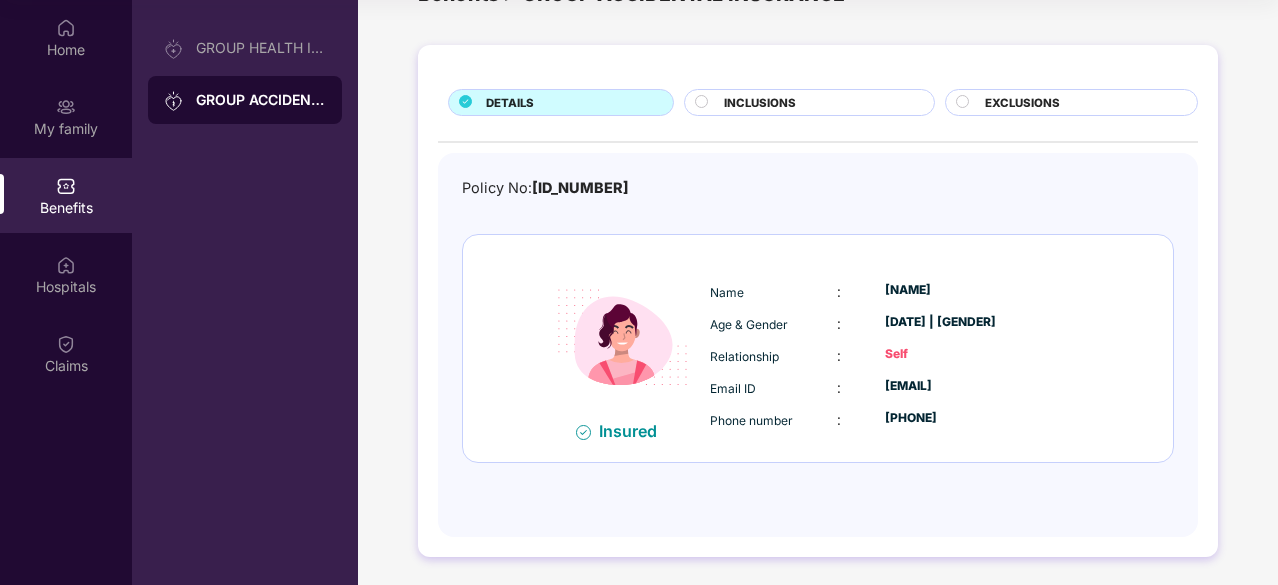 scroll, scrollTop: 60, scrollLeft: 0, axis: vertical 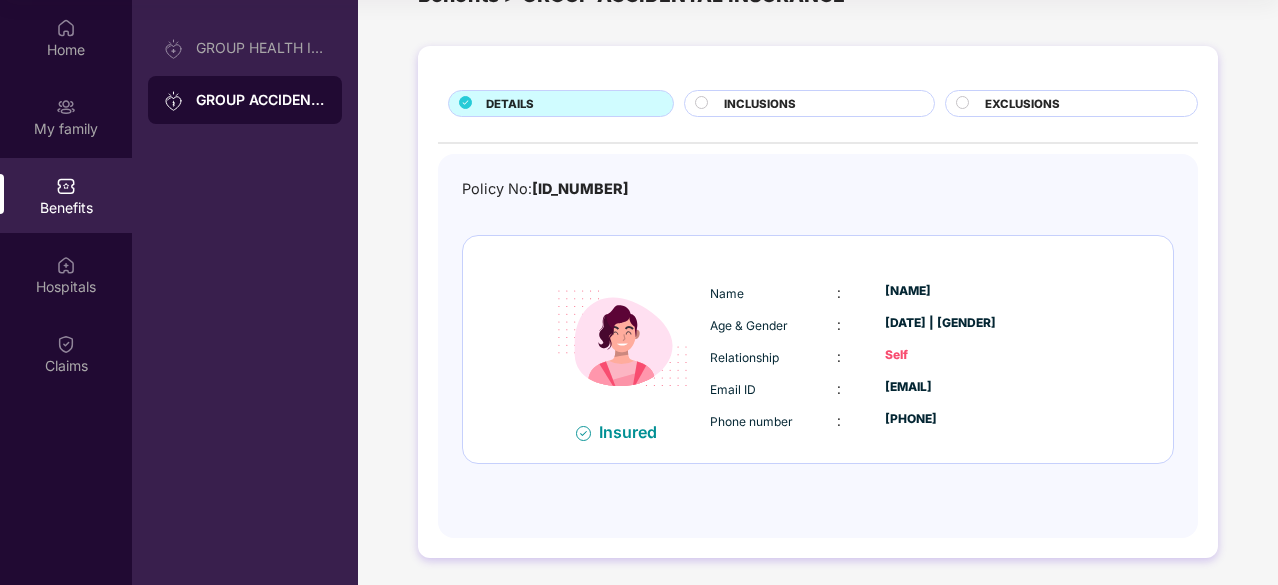 click on "INCLUSIONS" at bounding box center (809, 103) 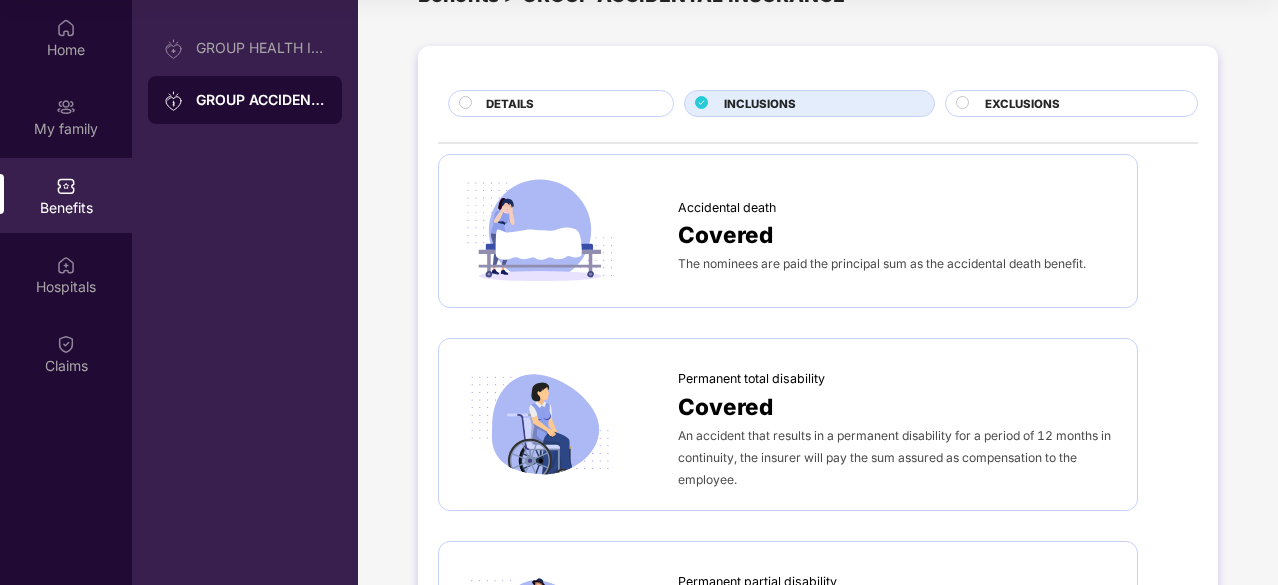 click on "DETAILS" at bounding box center [569, 105] 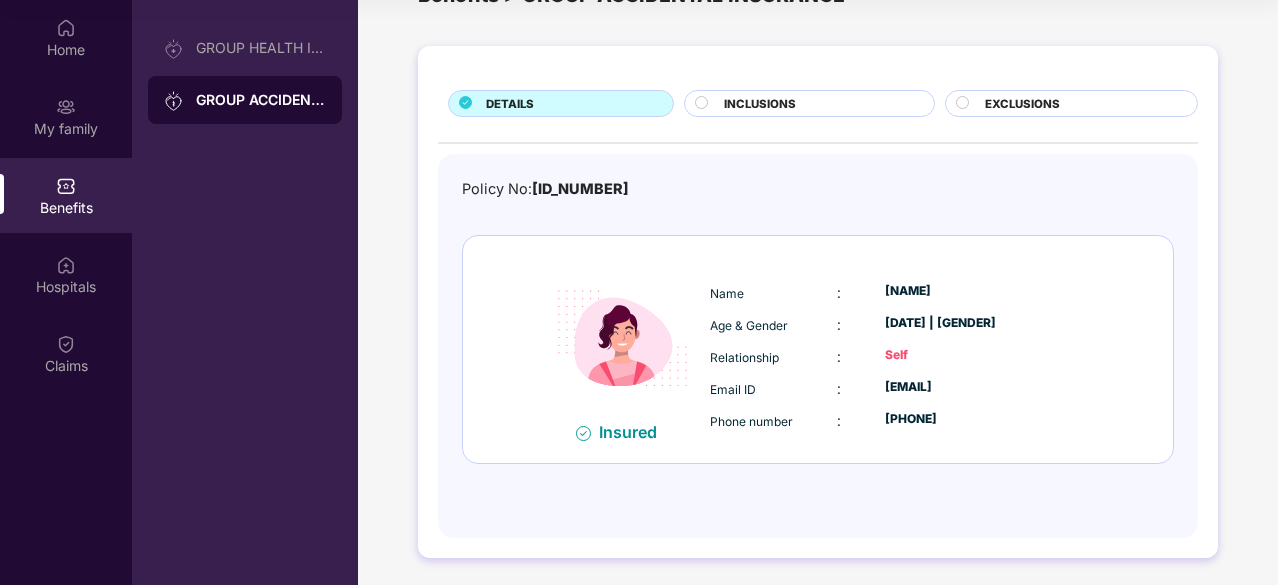 click on "INCLUSIONS" at bounding box center (818, 105) 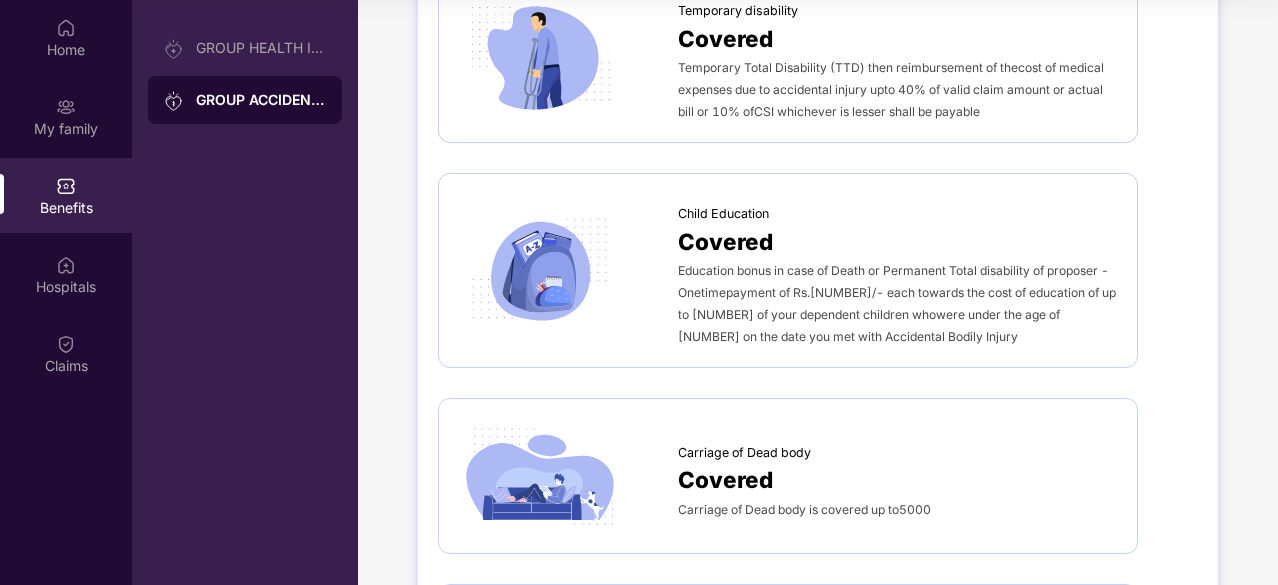 scroll, scrollTop: 835, scrollLeft: 0, axis: vertical 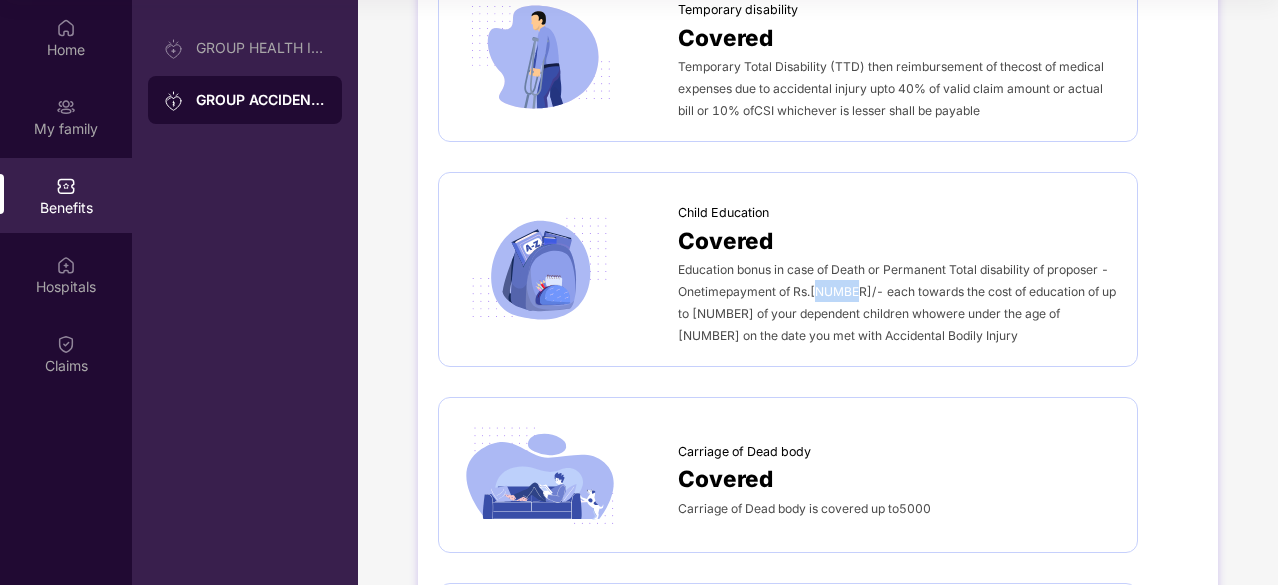 drag, startPoint x: 820, startPoint y: 281, endPoint x: 859, endPoint y: 290, distance: 40.024994 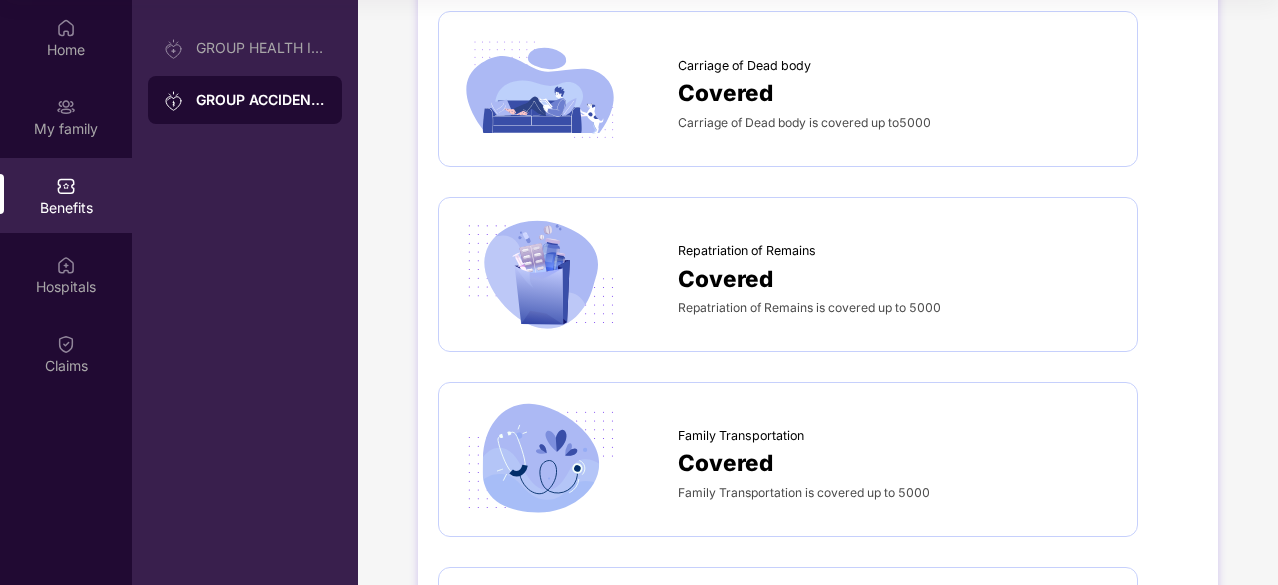 scroll, scrollTop: 1430, scrollLeft: 0, axis: vertical 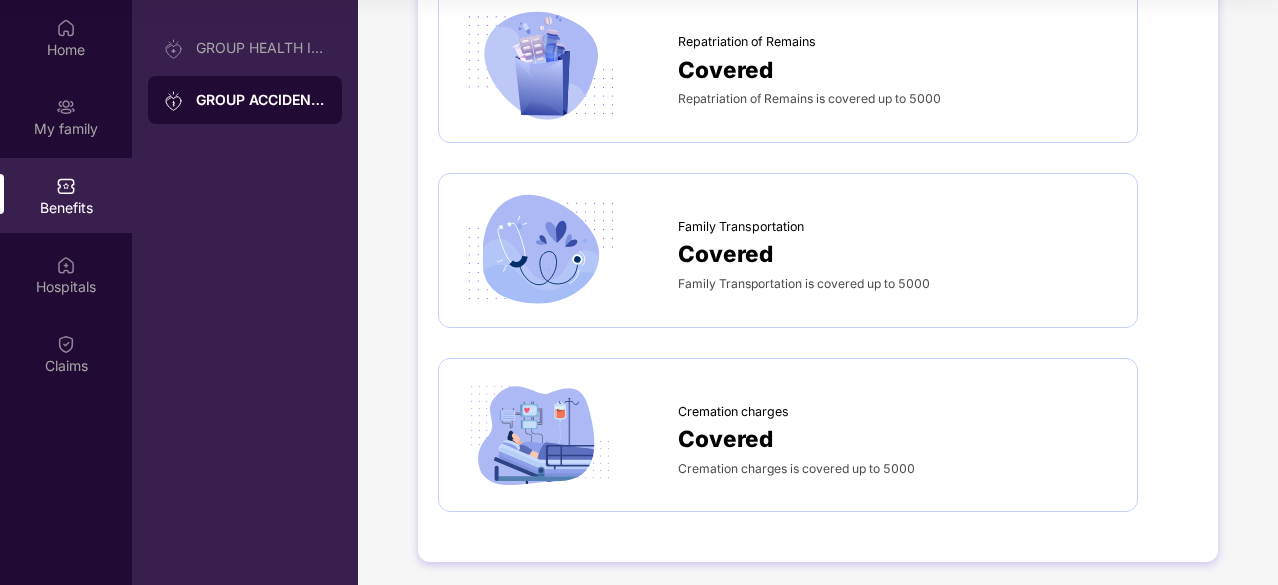 click on "Family Transportation Covered Family Transportation is covered up to [AMOUNT]" at bounding box center (788, 250) 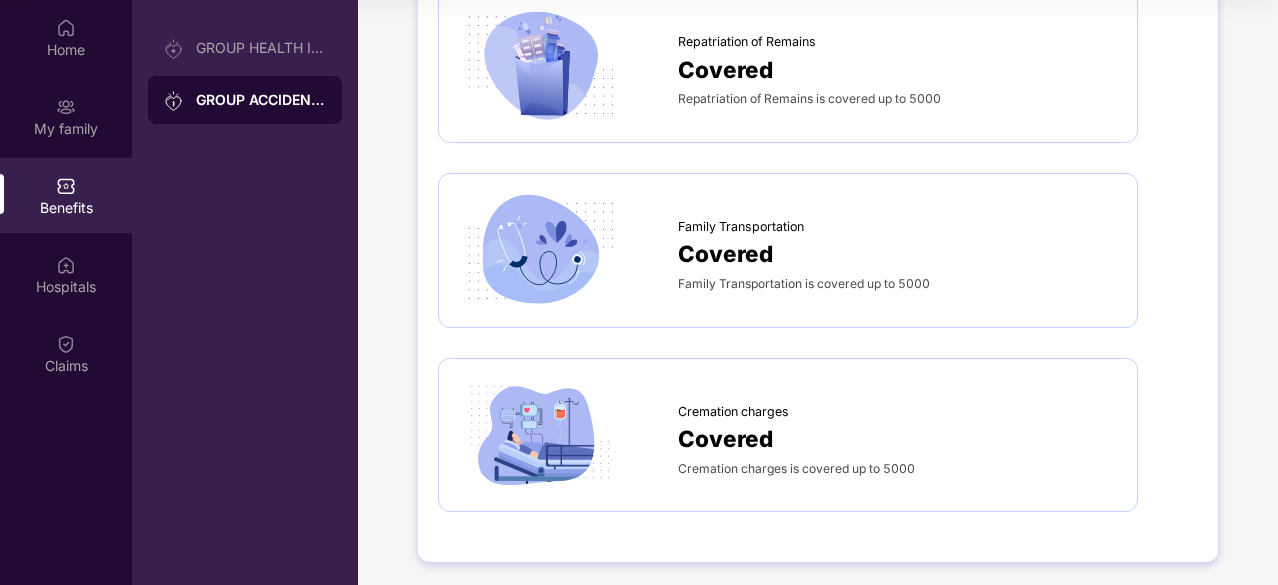 click on "Family Transportation Covered Family Transportation is covered up to [AMOUNT]" at bounding box center [788, 250] 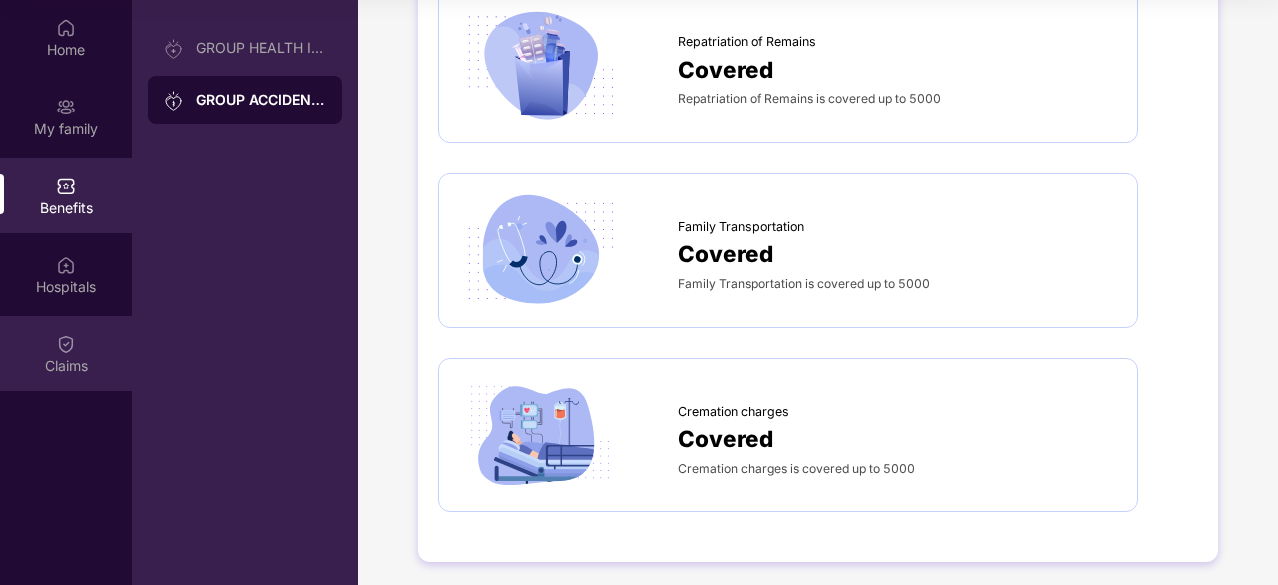 click on "Claims" at bounding box center (66, 366) 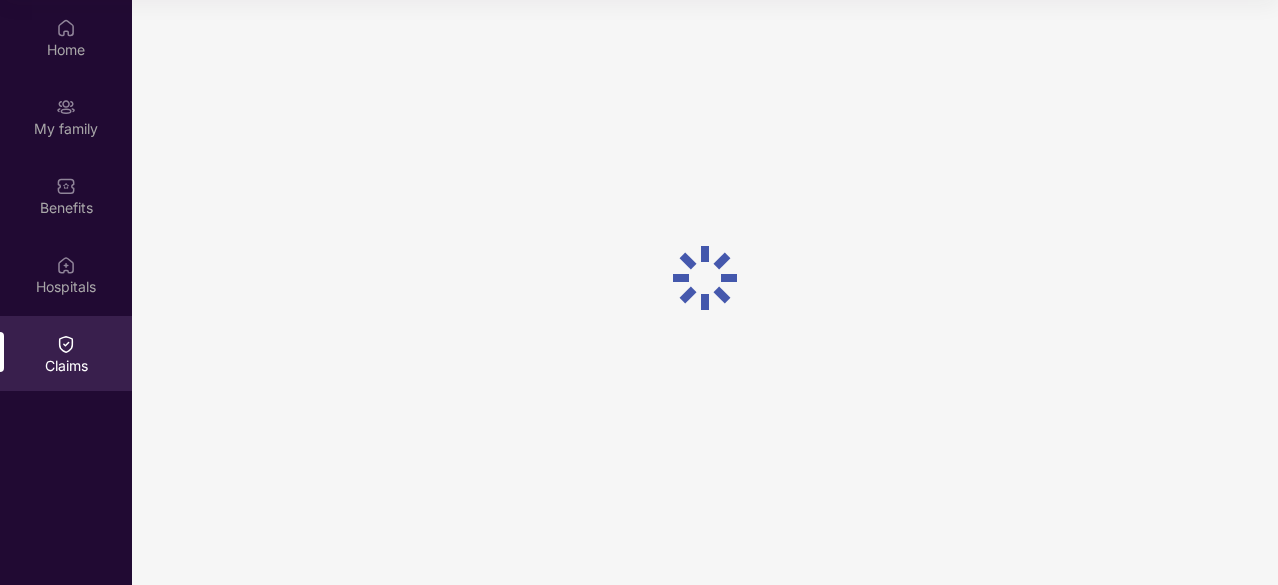 scroll, scrollTop: 0, scrollLeft: 0, axis: both 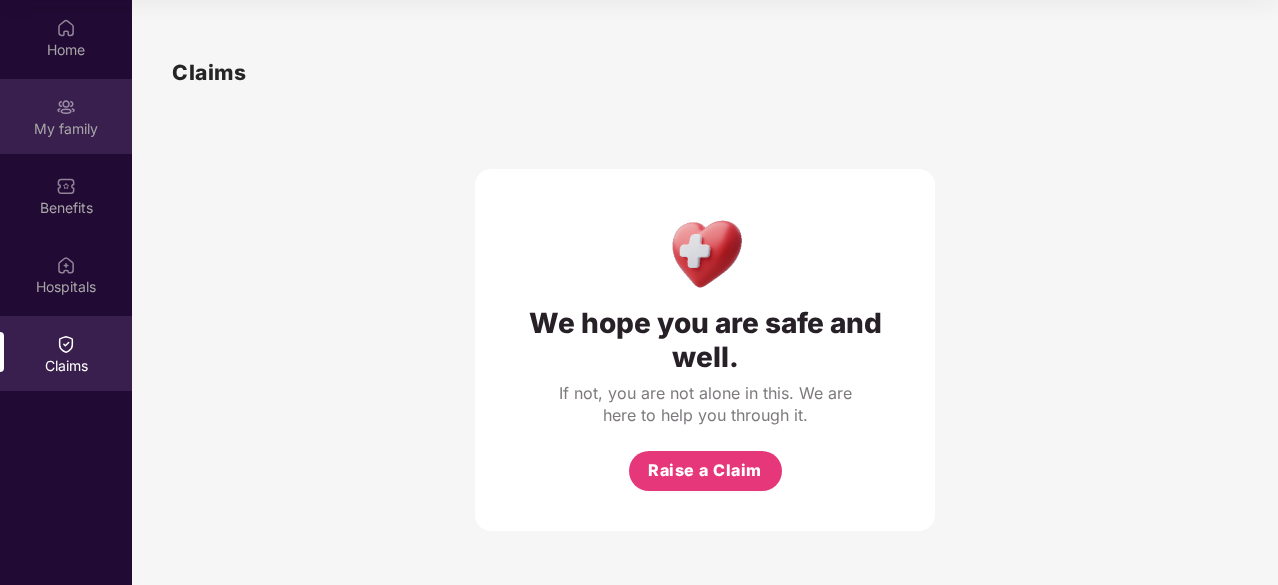 click on "My family" at bounding box center [66, 116] 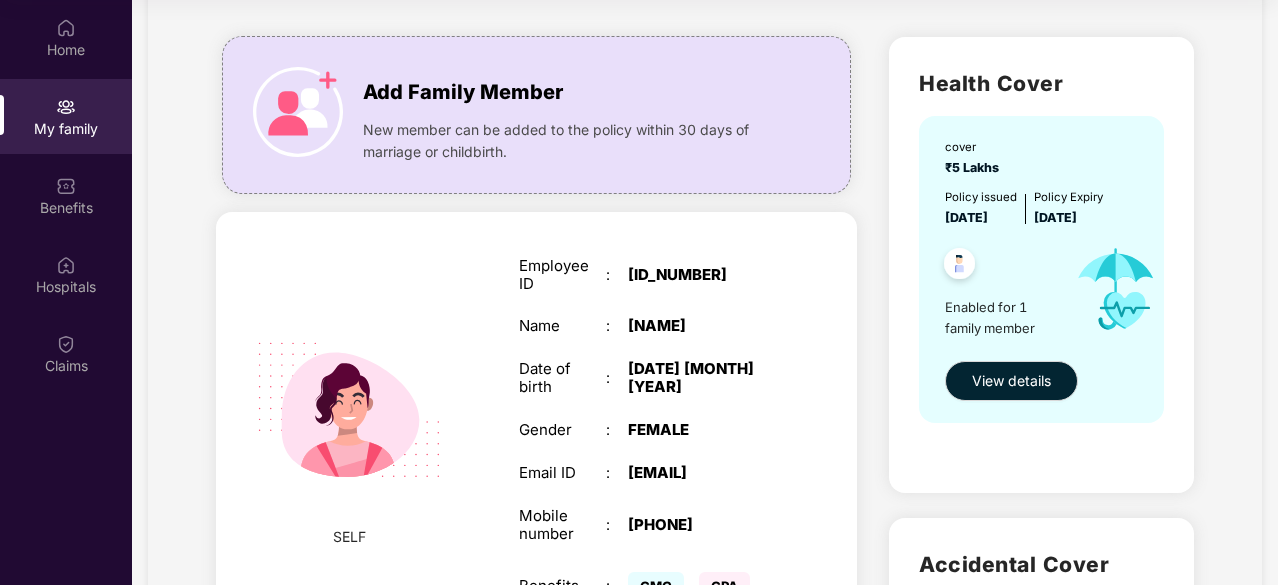 scroll, scrollTop: 105, scrollLeft: 0, axis: vertical 